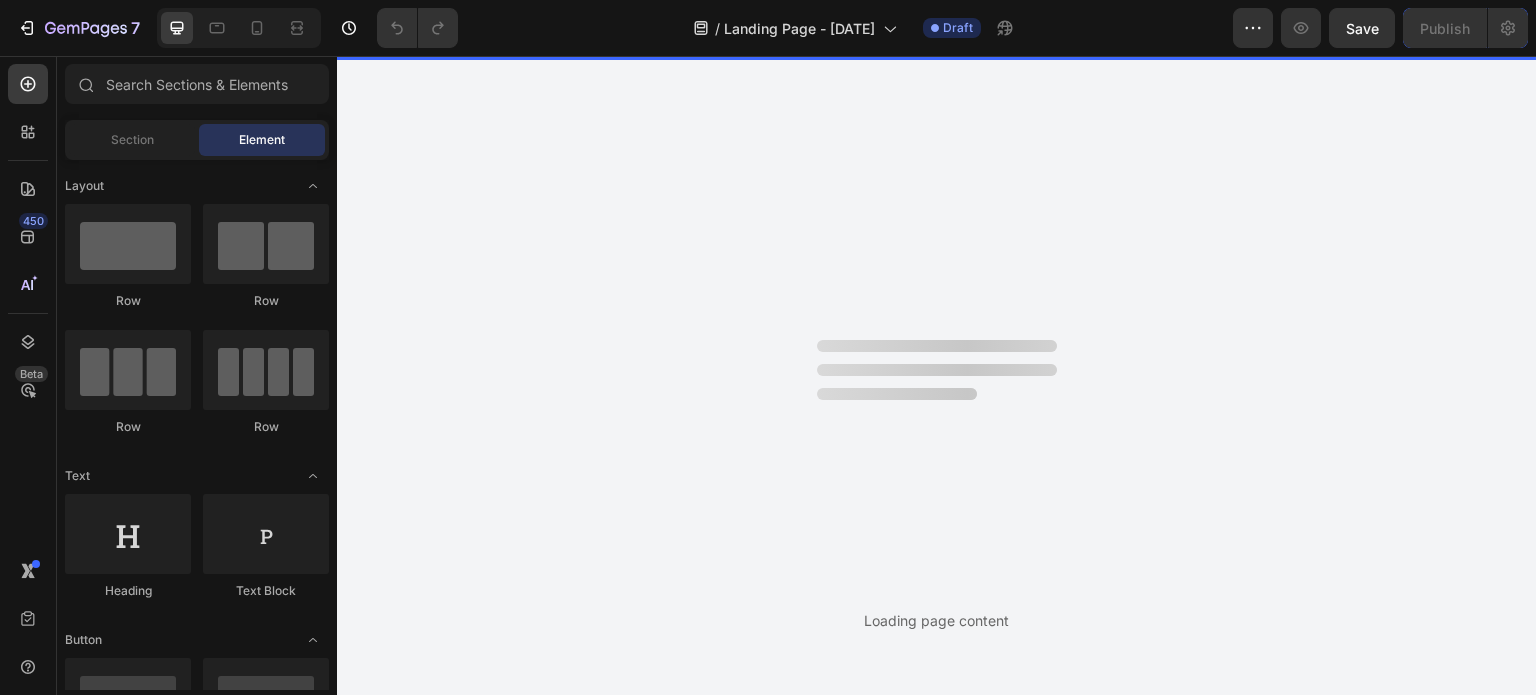 scroll, scrollTop: 0, scrollLeft: 0, axis: both 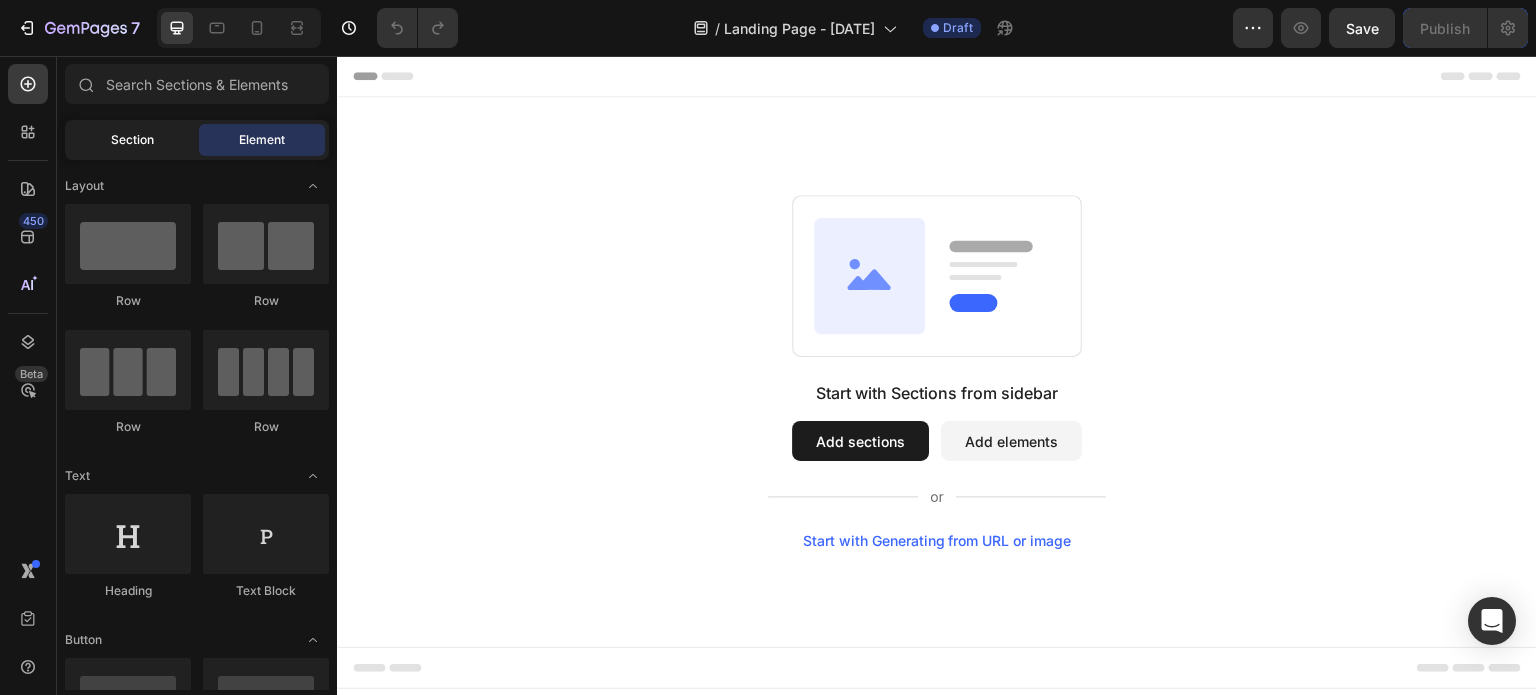 click on "Section" 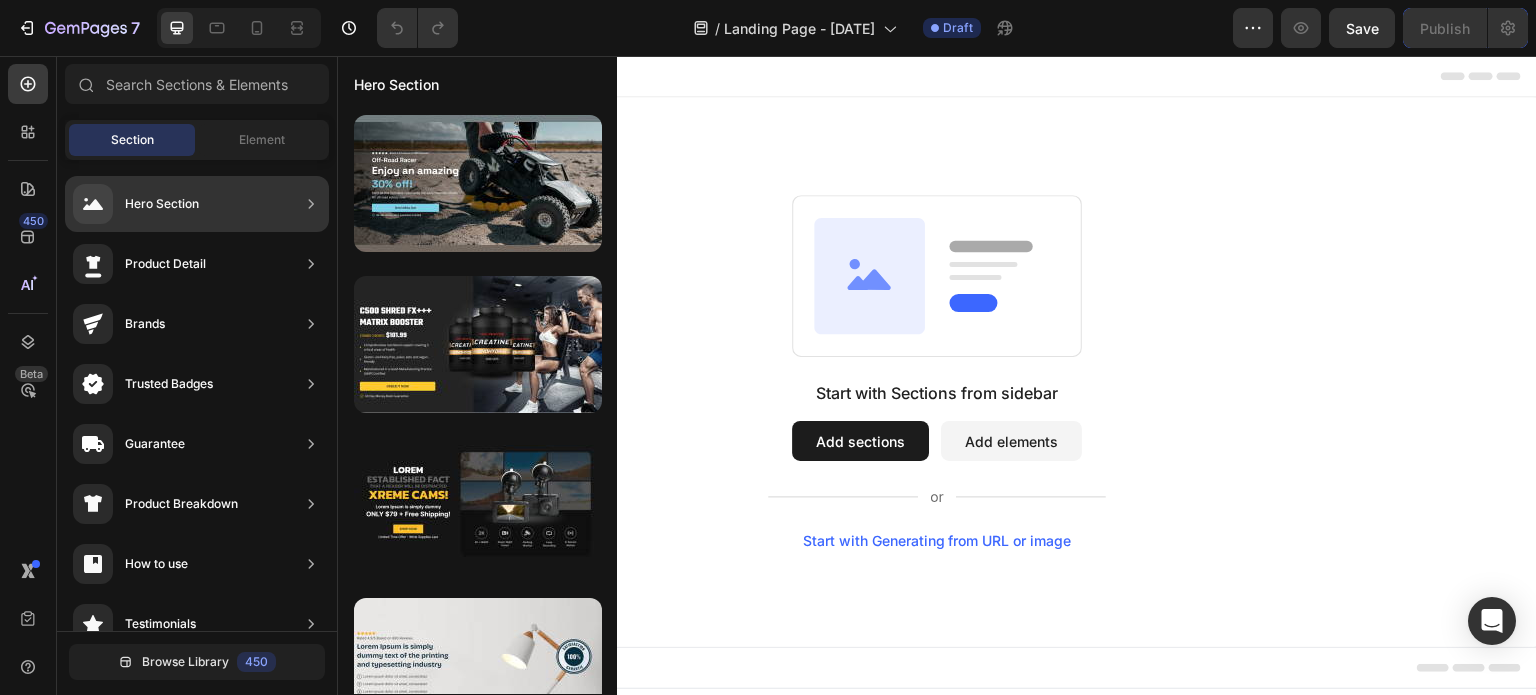 click 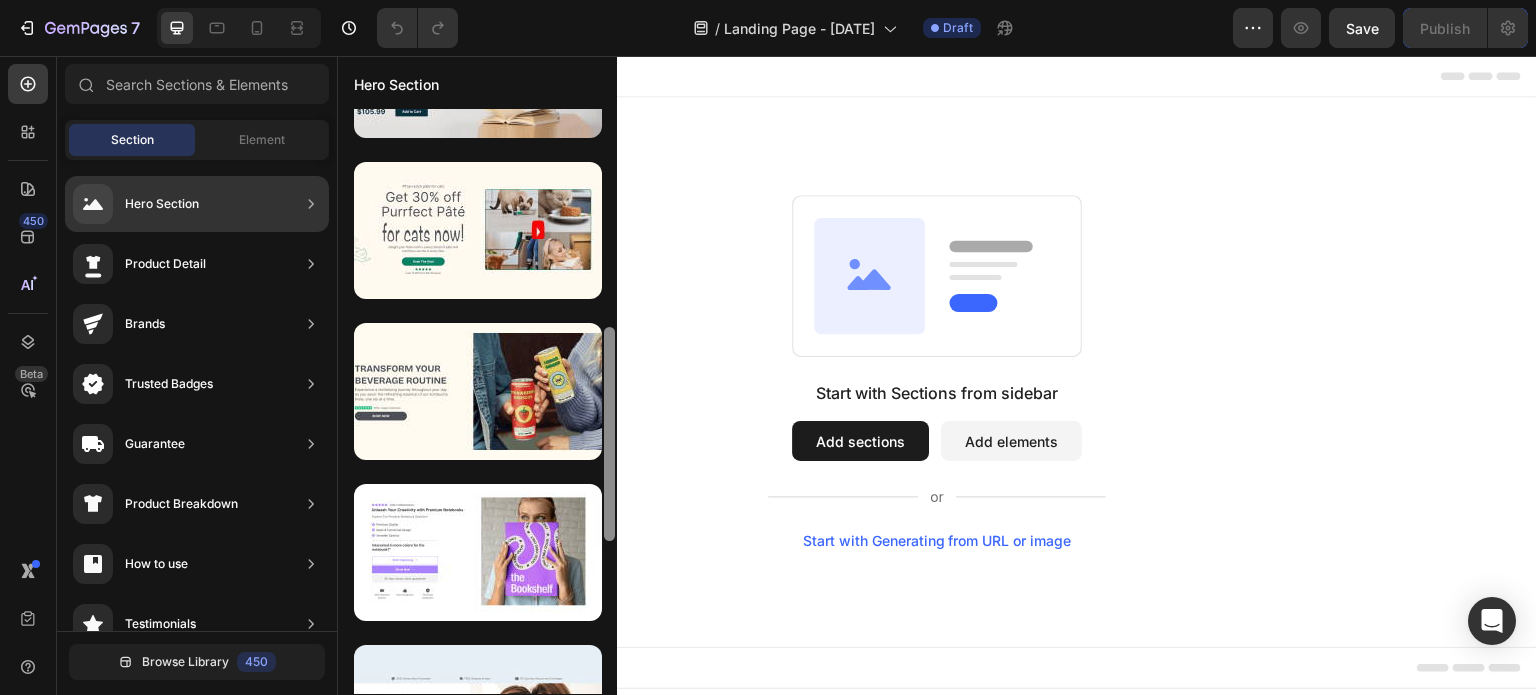 scroll, scrollTop: 0, scrollLeft: 0, axis: both 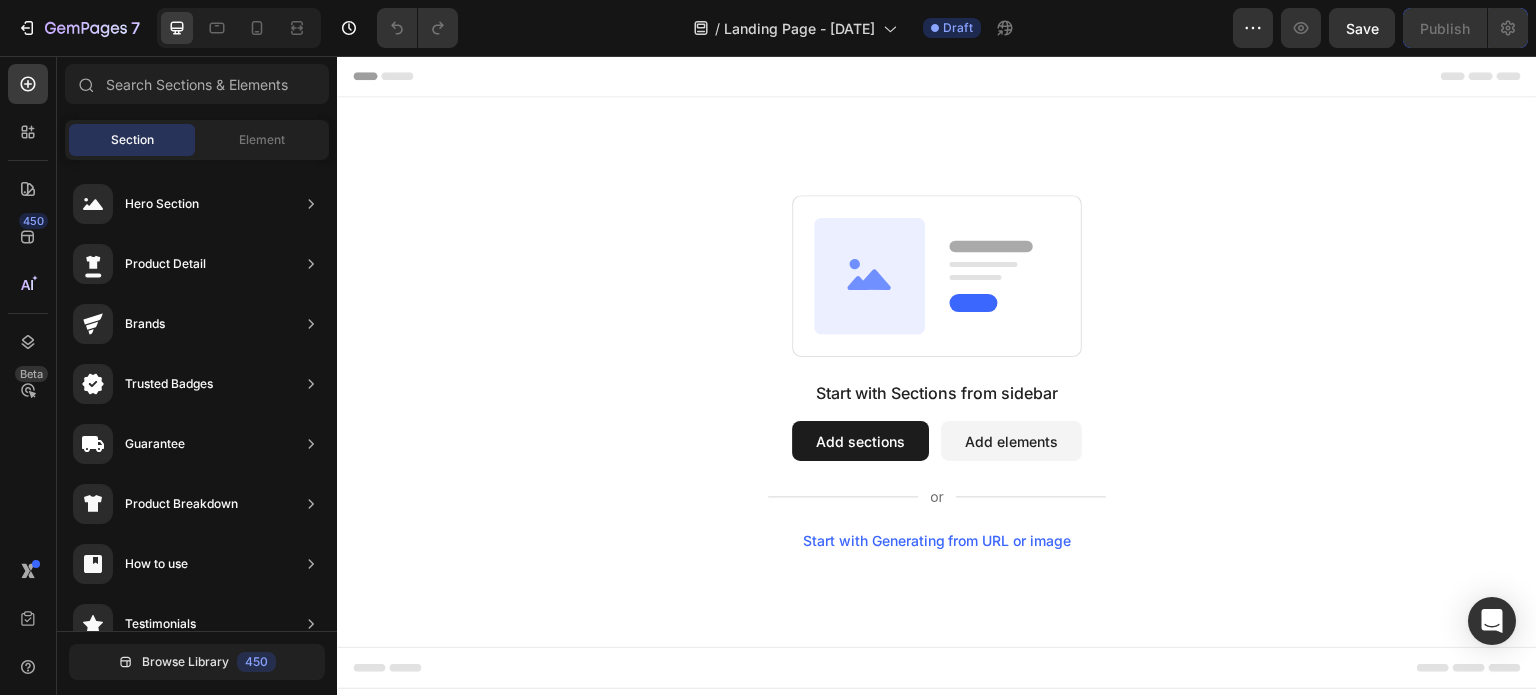 drag, startPoint x: 945, startPoint y: 348, endPoint x: 462, endPoint y: 230, distance: 497.2052 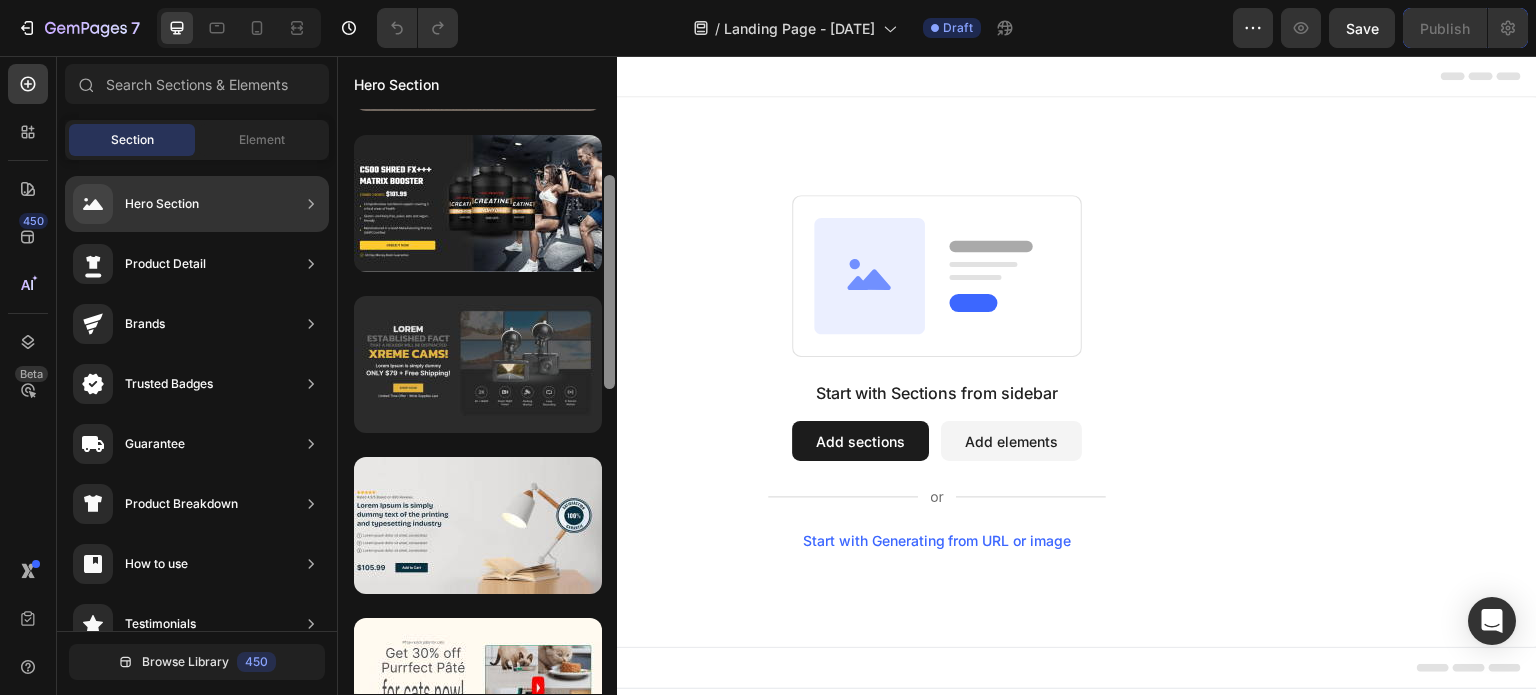 scroll, scrollTop: 174, scrollLeft: 0, axis: vertical 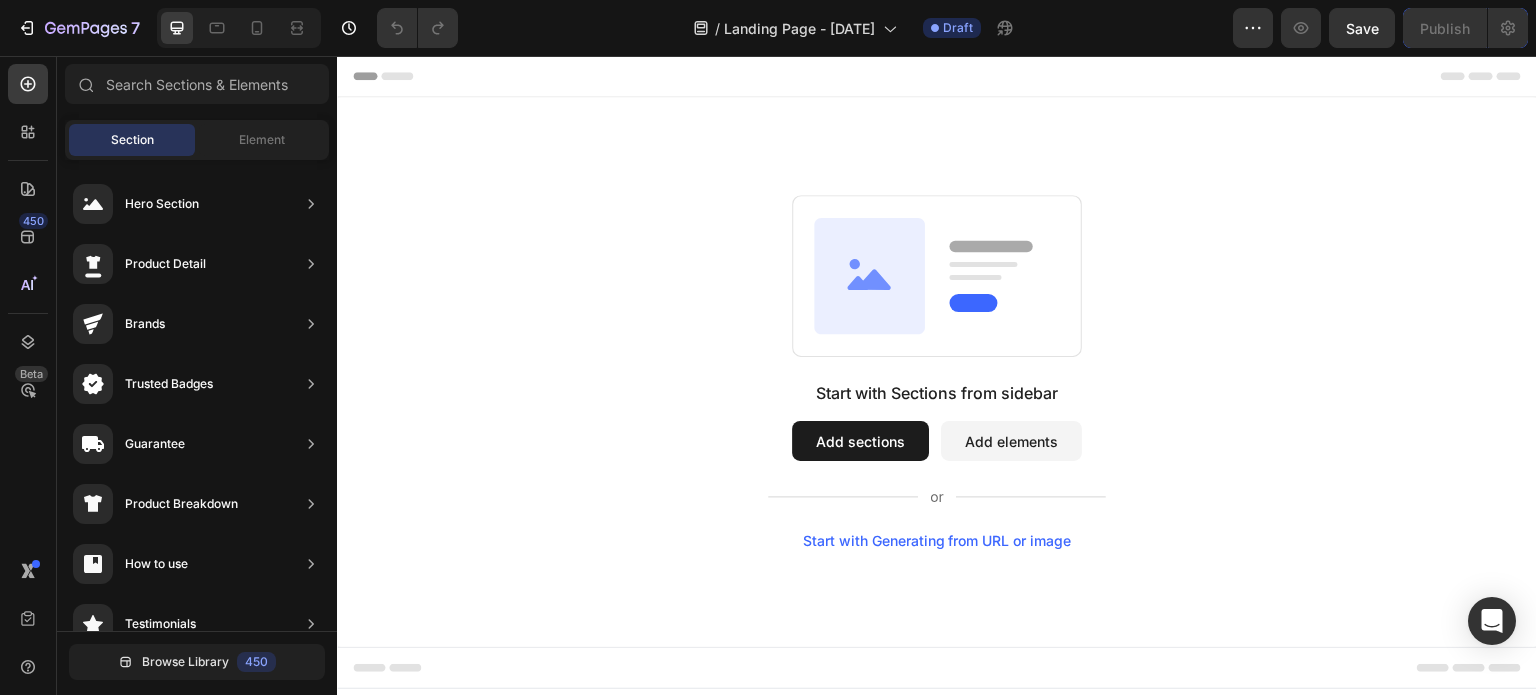 drag, startPoint x: 605, startPoint y: 139, endPoint x: 320, endPoint y: 183, distance: 288.3765 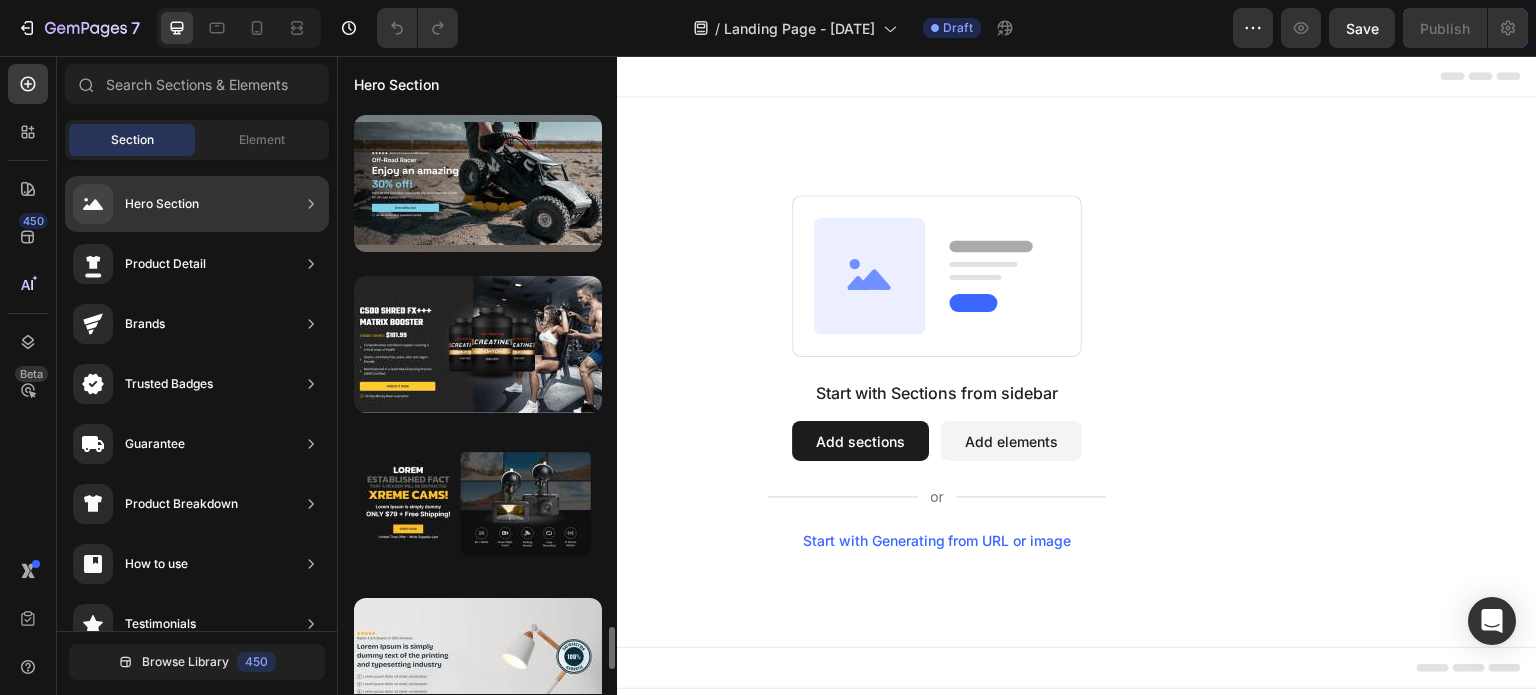 scroll, scrollTop: 483, scrollLeft: 0, axis: vertical 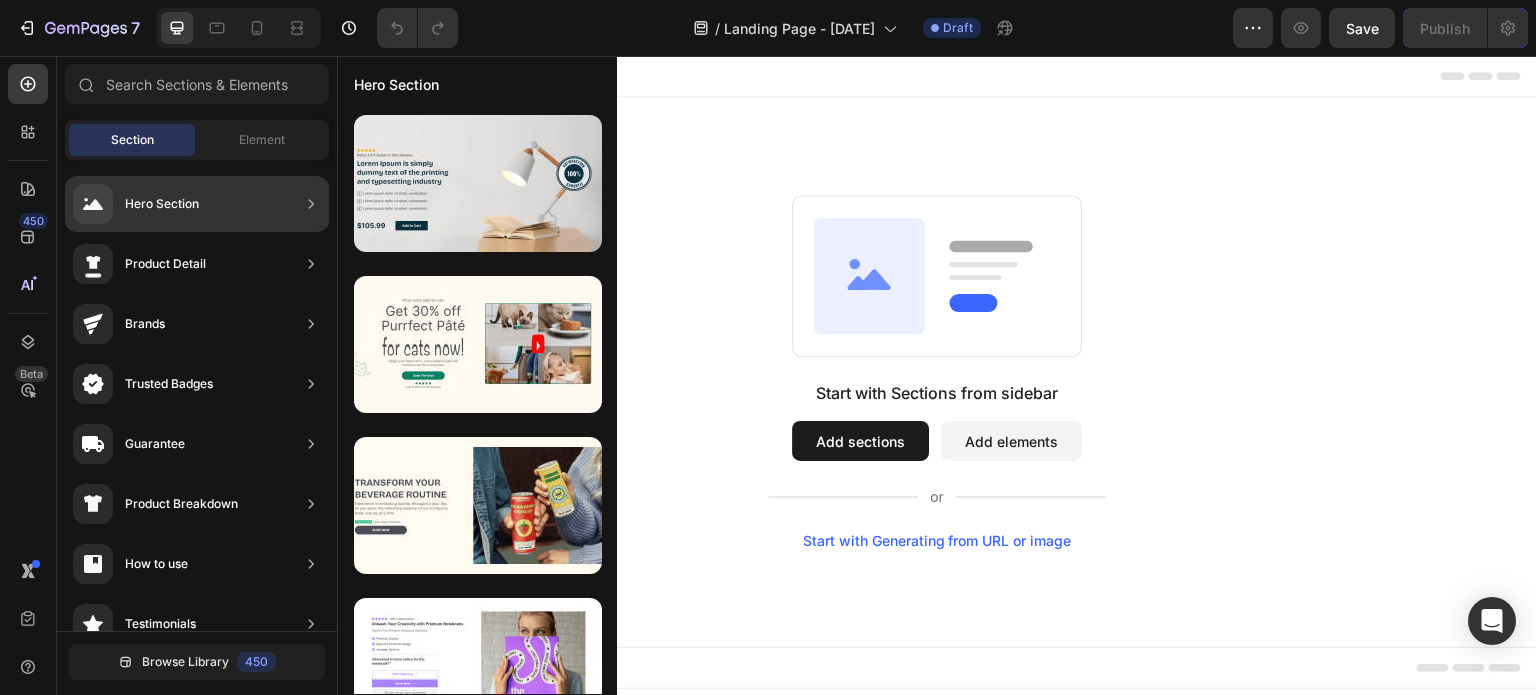 click on "Hero Section" 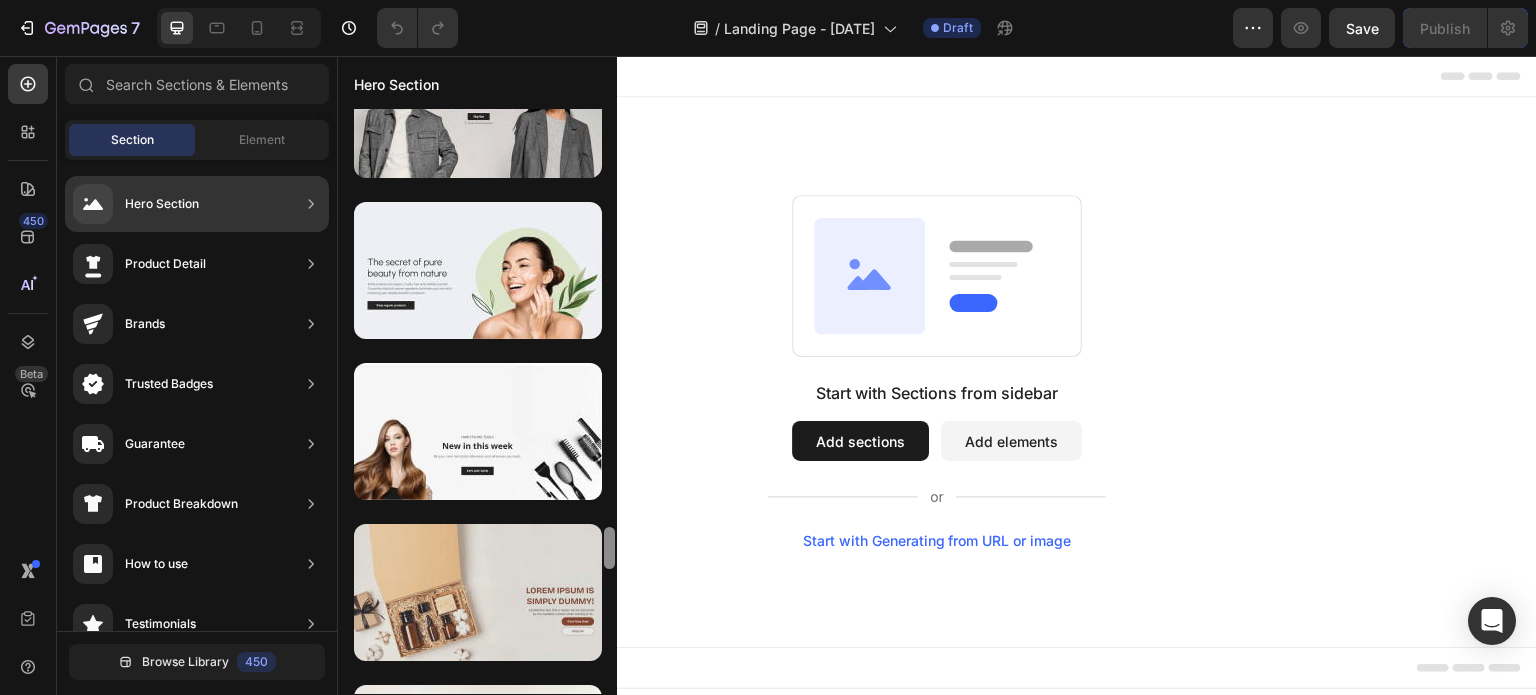 drag, startPoint x: 609, startPoint y: 166, endPoint x: 476, endPoint y: 537, distance: 394.11926 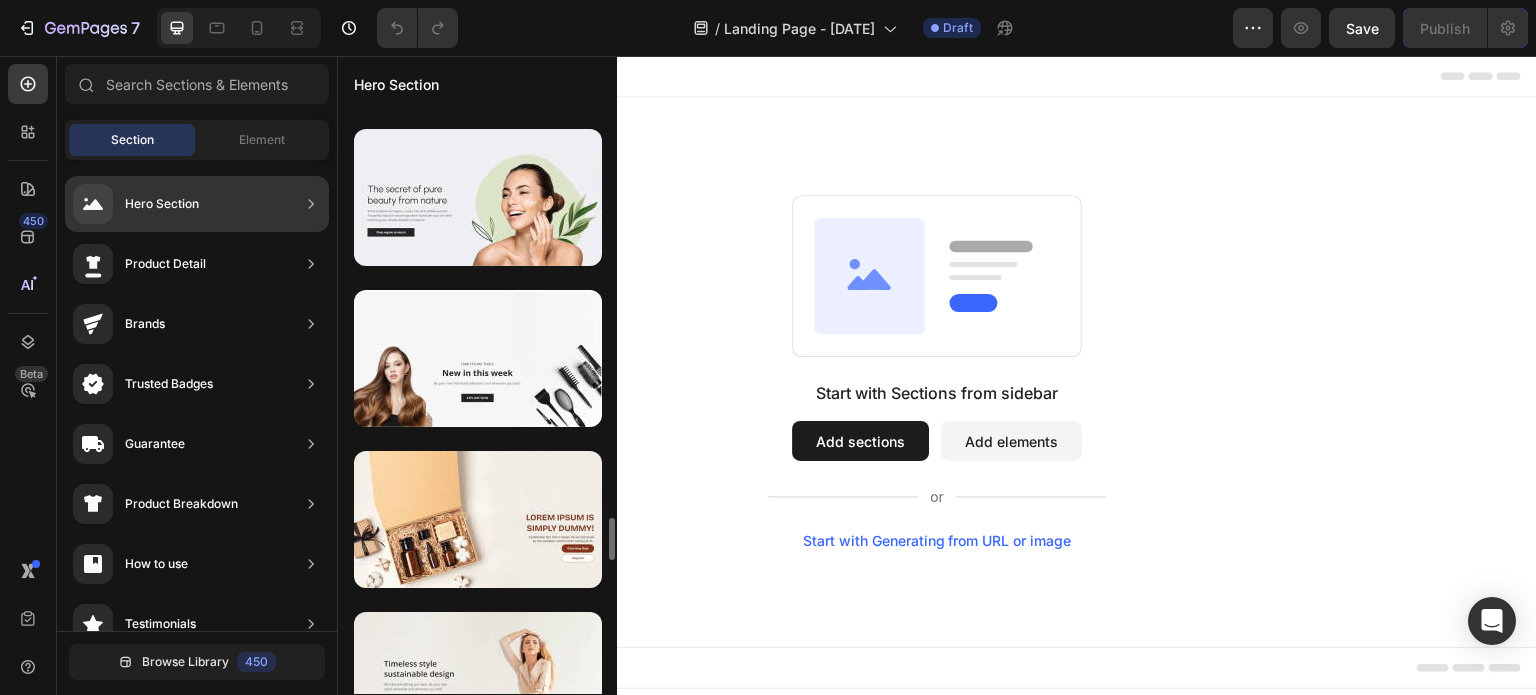 scroll, scrollTop: 5592, scrollLeft: 0, axis: vertical 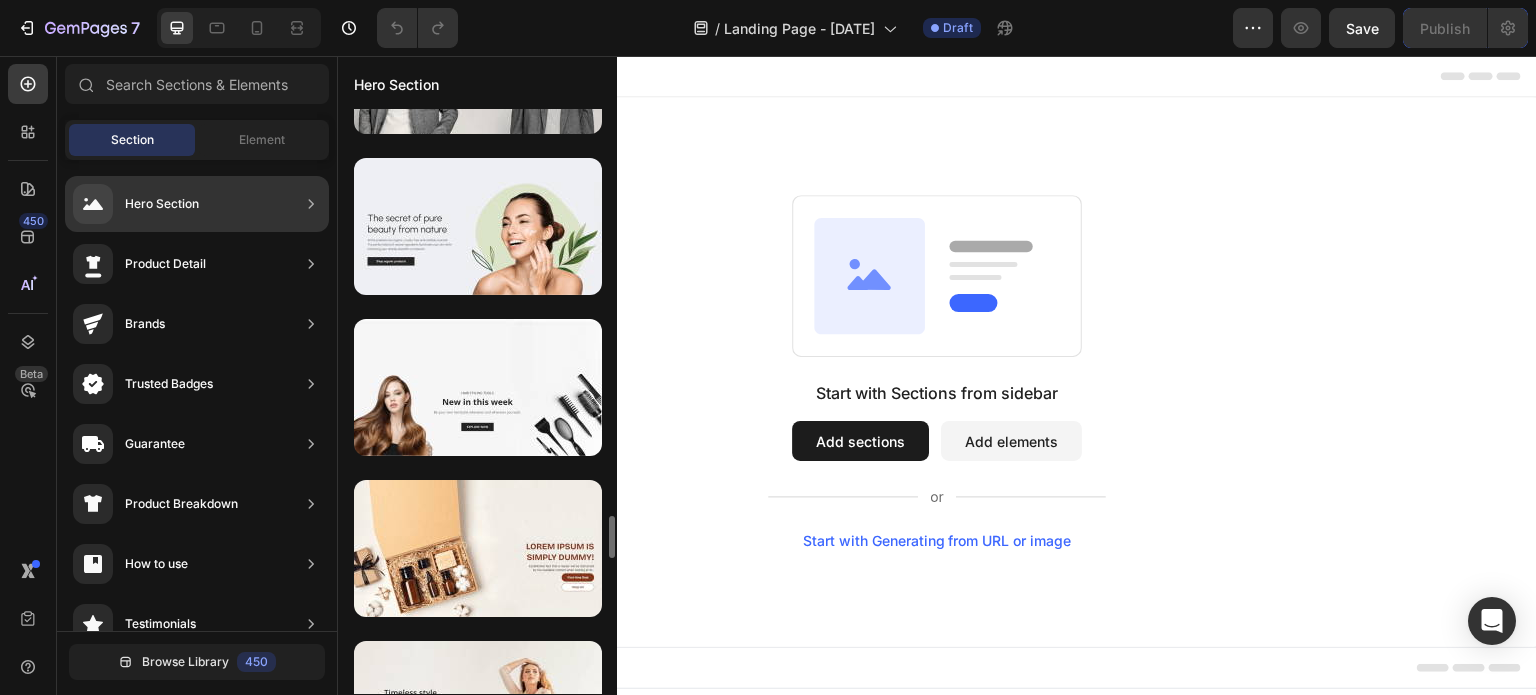 click at bounding box center (478, 226) 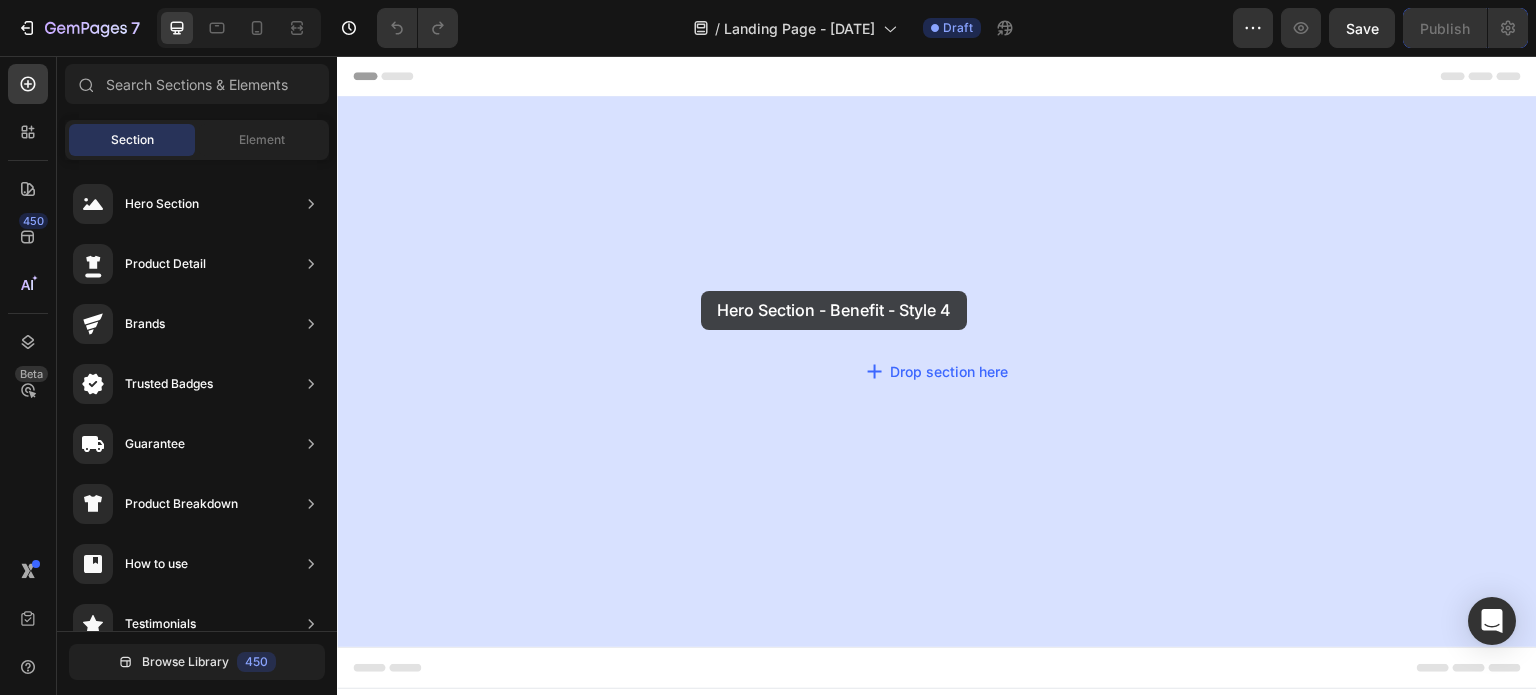 drag, startPoint x: 787, startPoint y: 336, endPoint x: 796, endPoint y: 307, distance: 30.364452 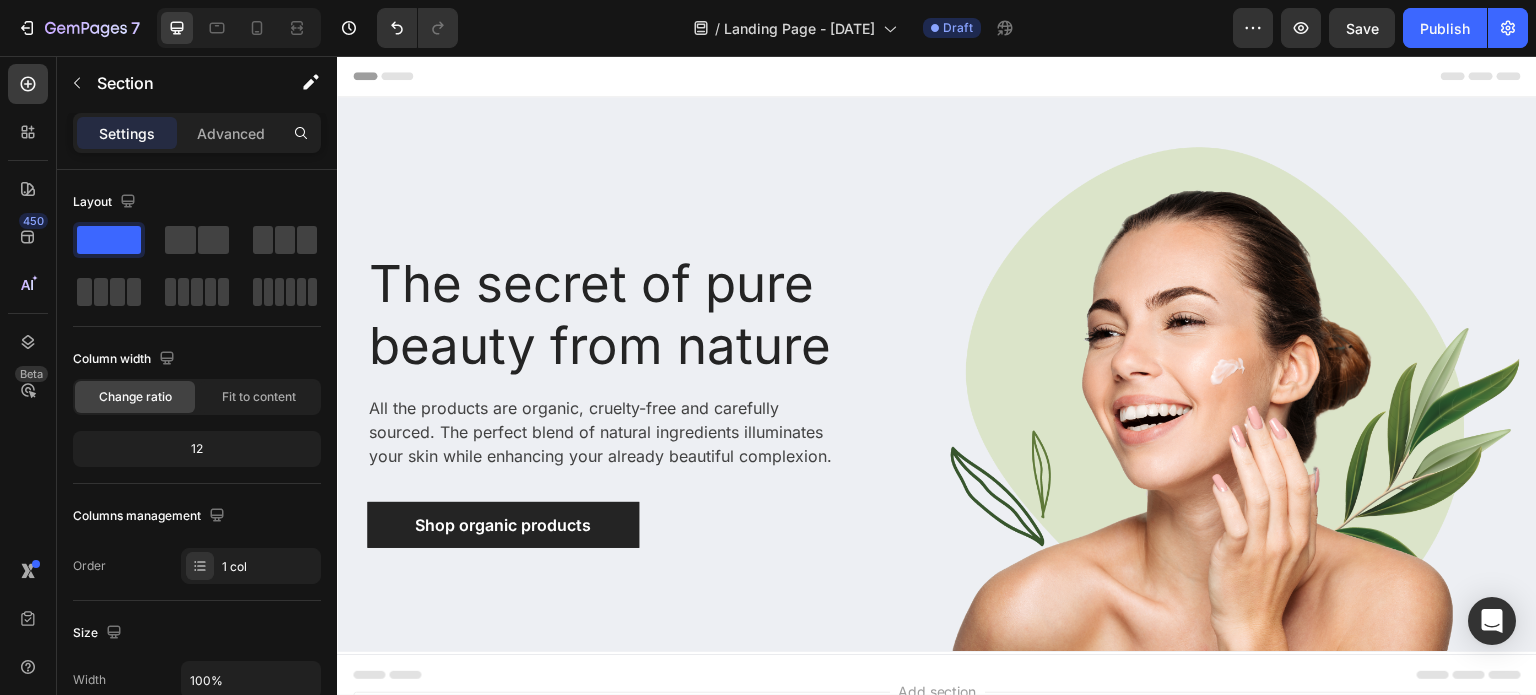 click on "Header" at bounding box center [937, 76] 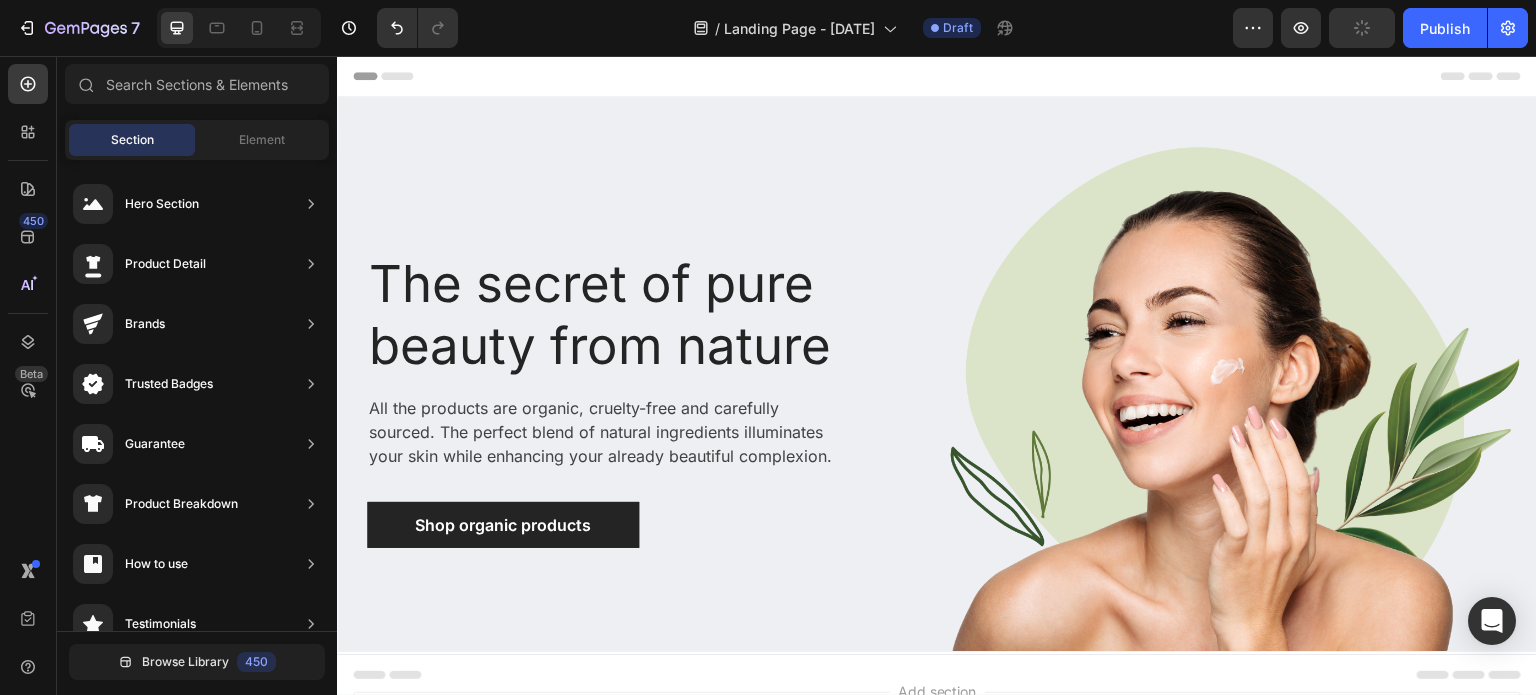 click on "Header" at bounding box center [394, 76] 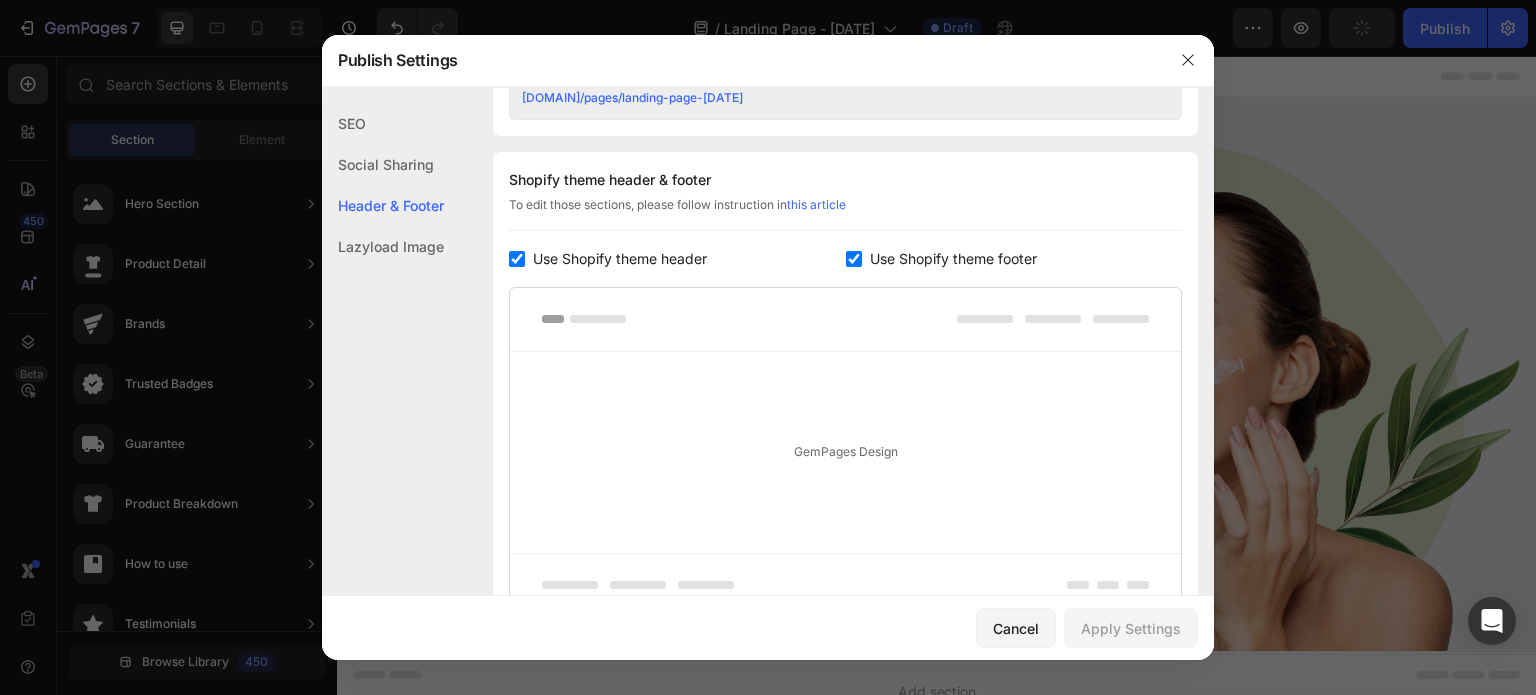 scroll, scrollTop: 936, scrollLeft: 0, axis: vertical 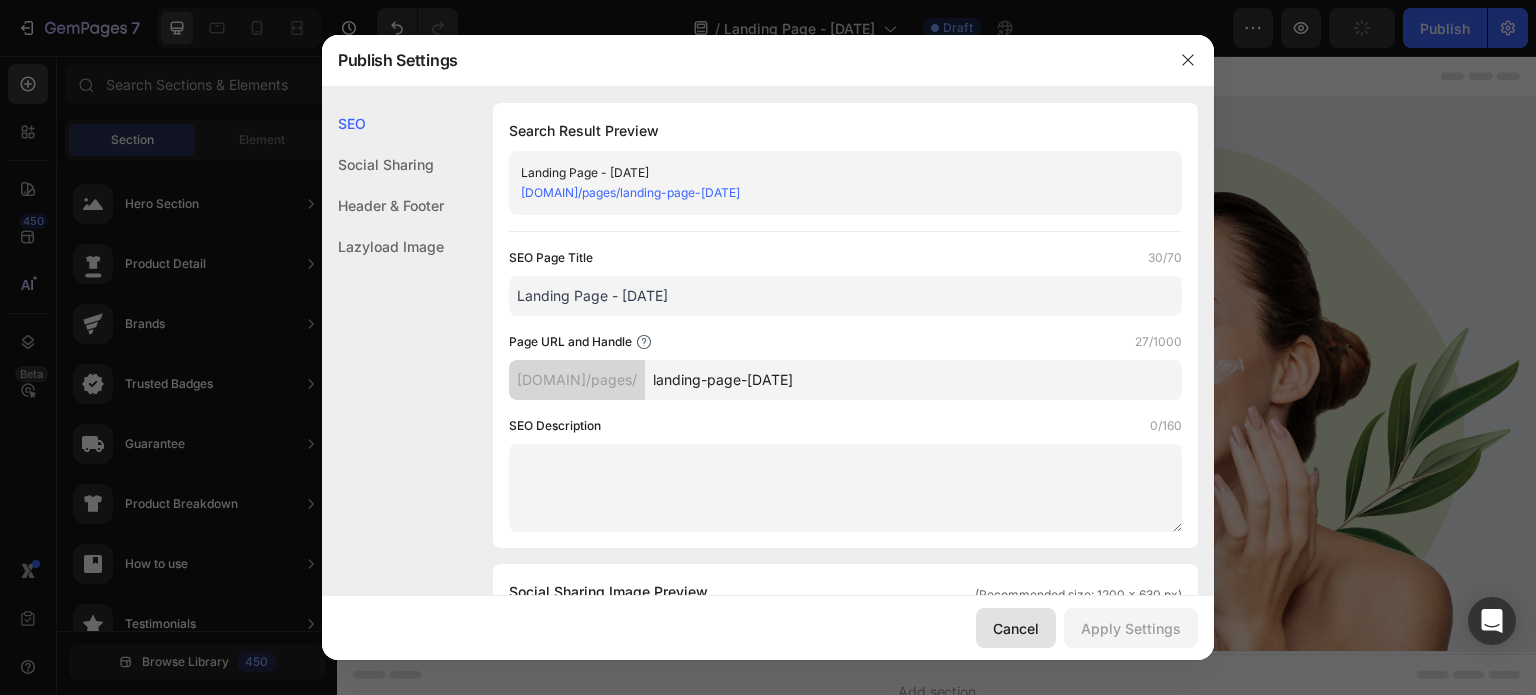 click on "Cancel" at bounding box center [1016, 628] 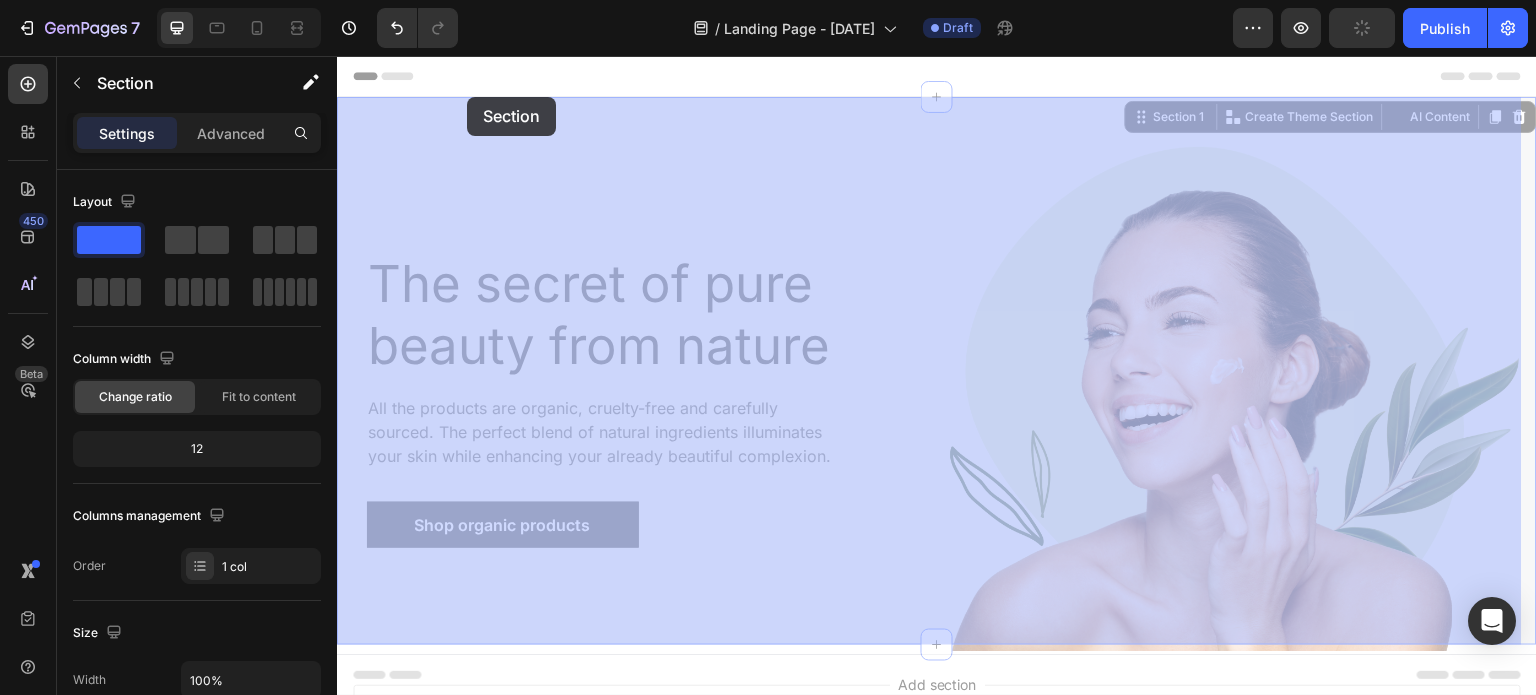 drag, startPoint x: 352, startPoint y: 127, endPoint x: 598, endPoint y: 247, distance: 273.7079 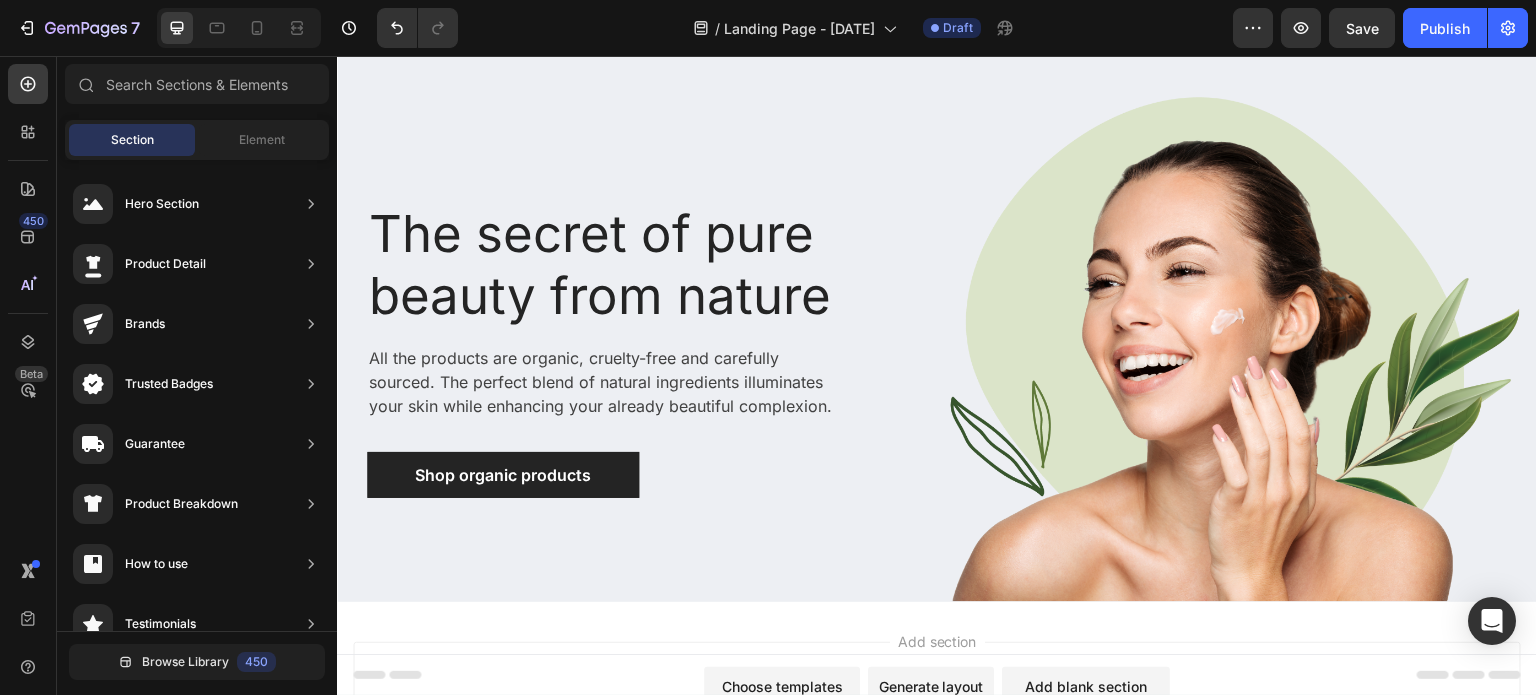 scroll, scrollTop: 0, scrollLeft: 0, axis: both 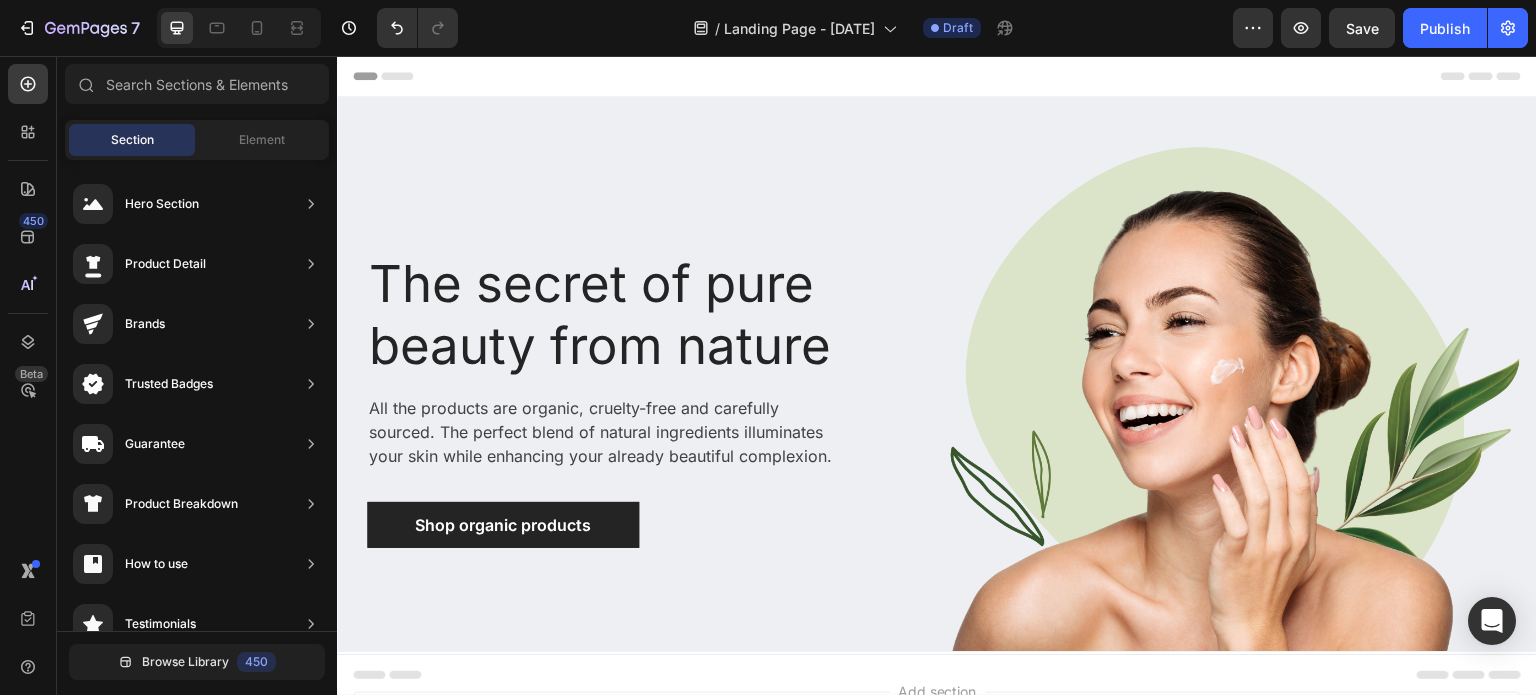 drag, startPoint x: 1535, startPoint y: 195, endPoint x: 1851, endPoint y: 103, distance: 329.12003 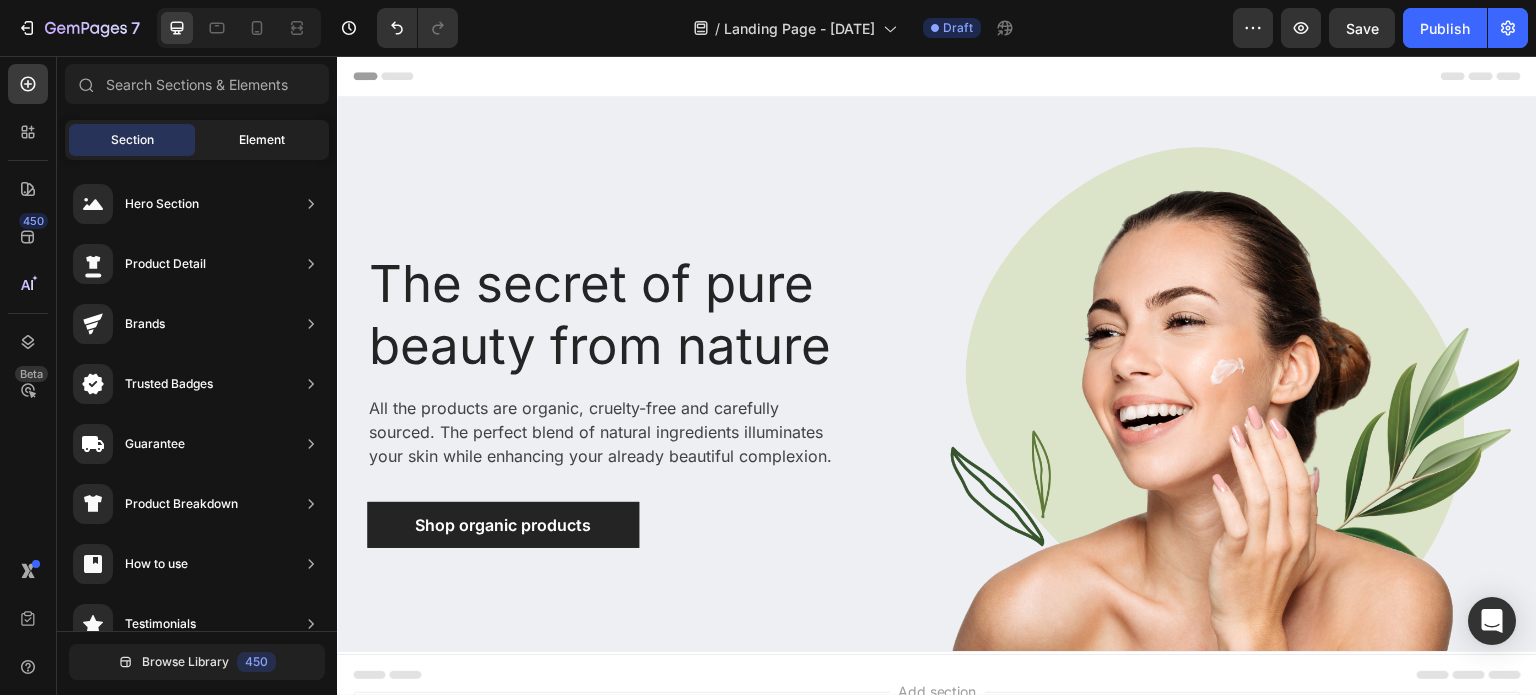 click on "Element" at bounding box center [262, 140] 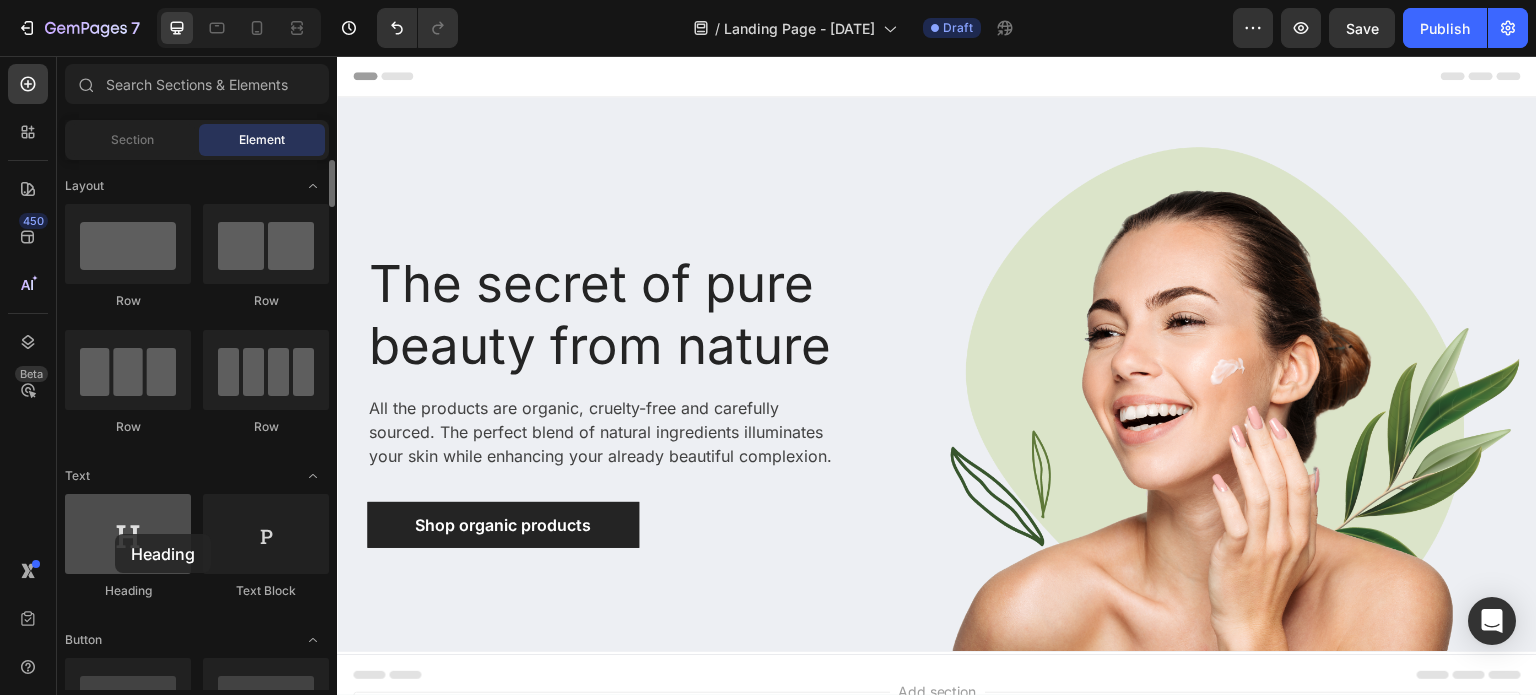 click at bounding box center [128, 534] 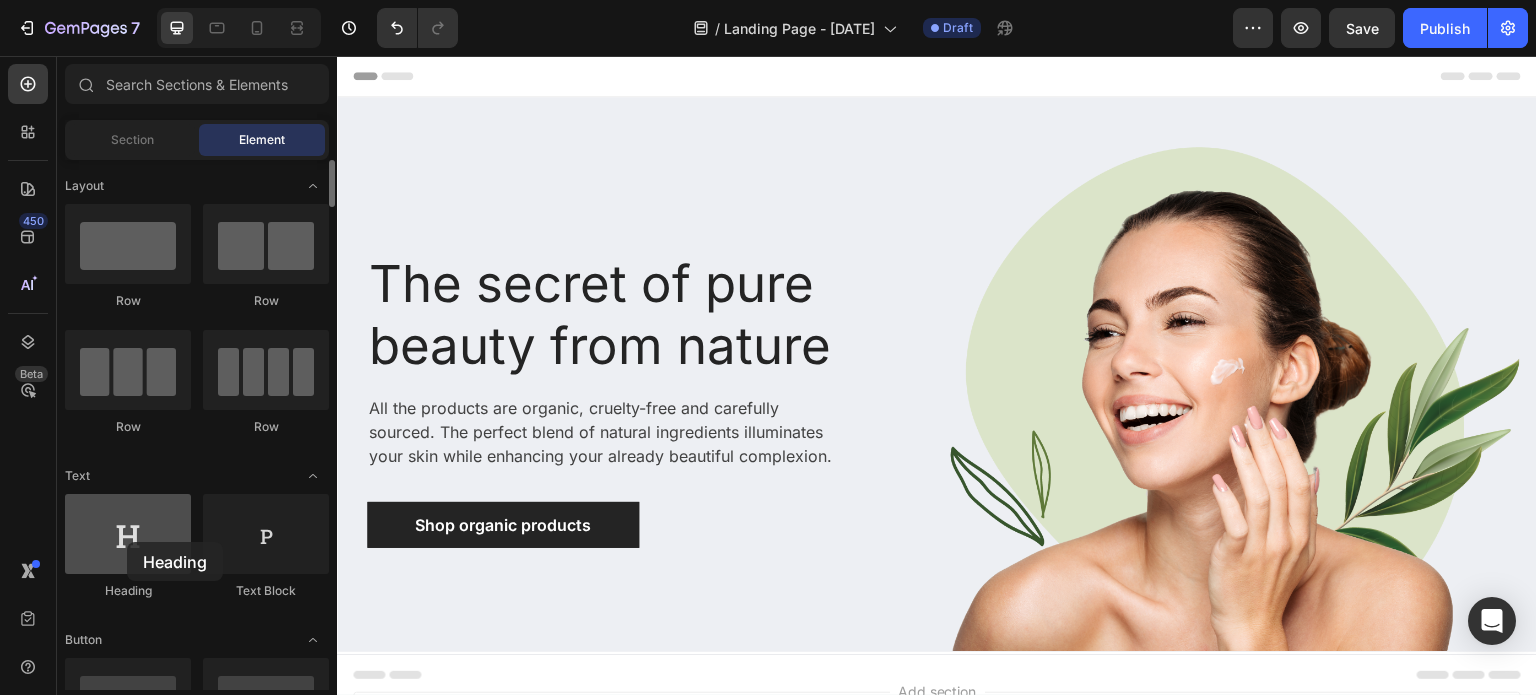 click at bounding box center [128, 534] 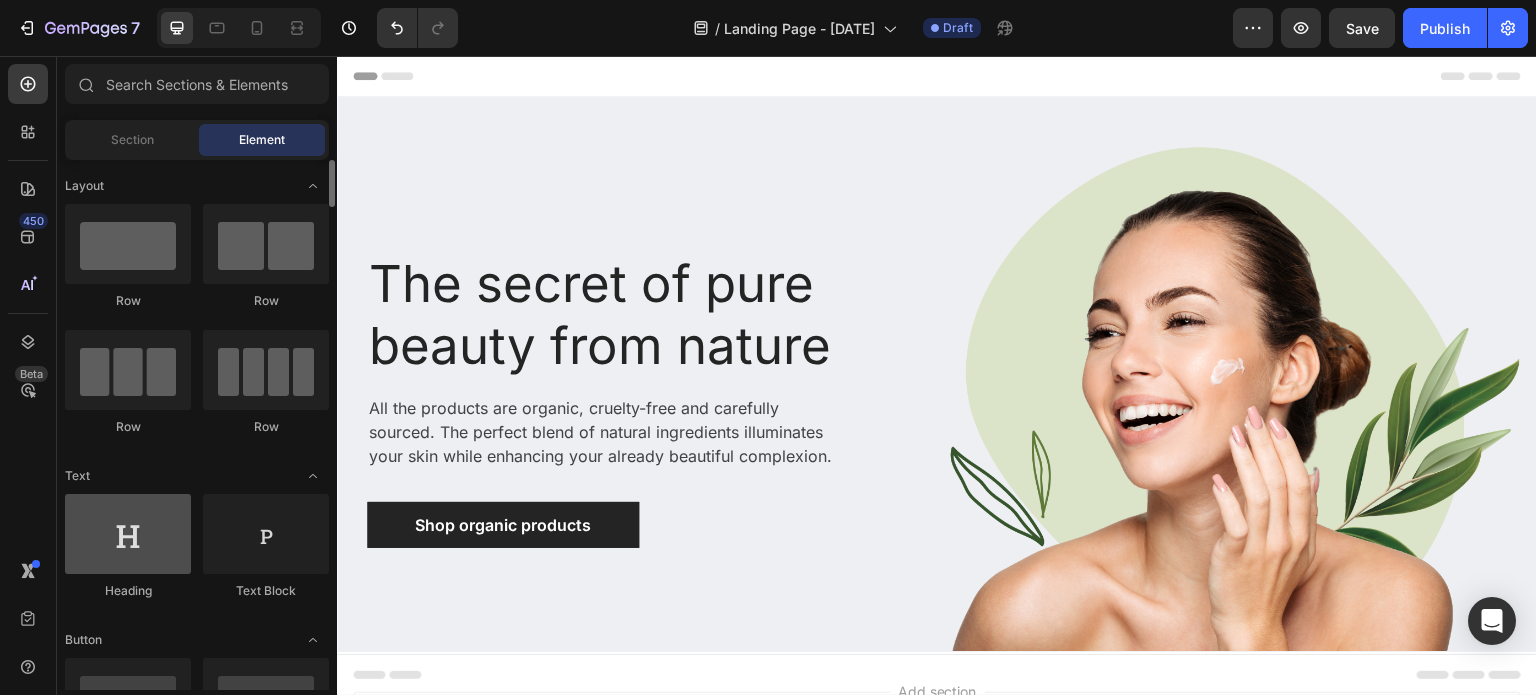 click at bounding box center (128, 534) 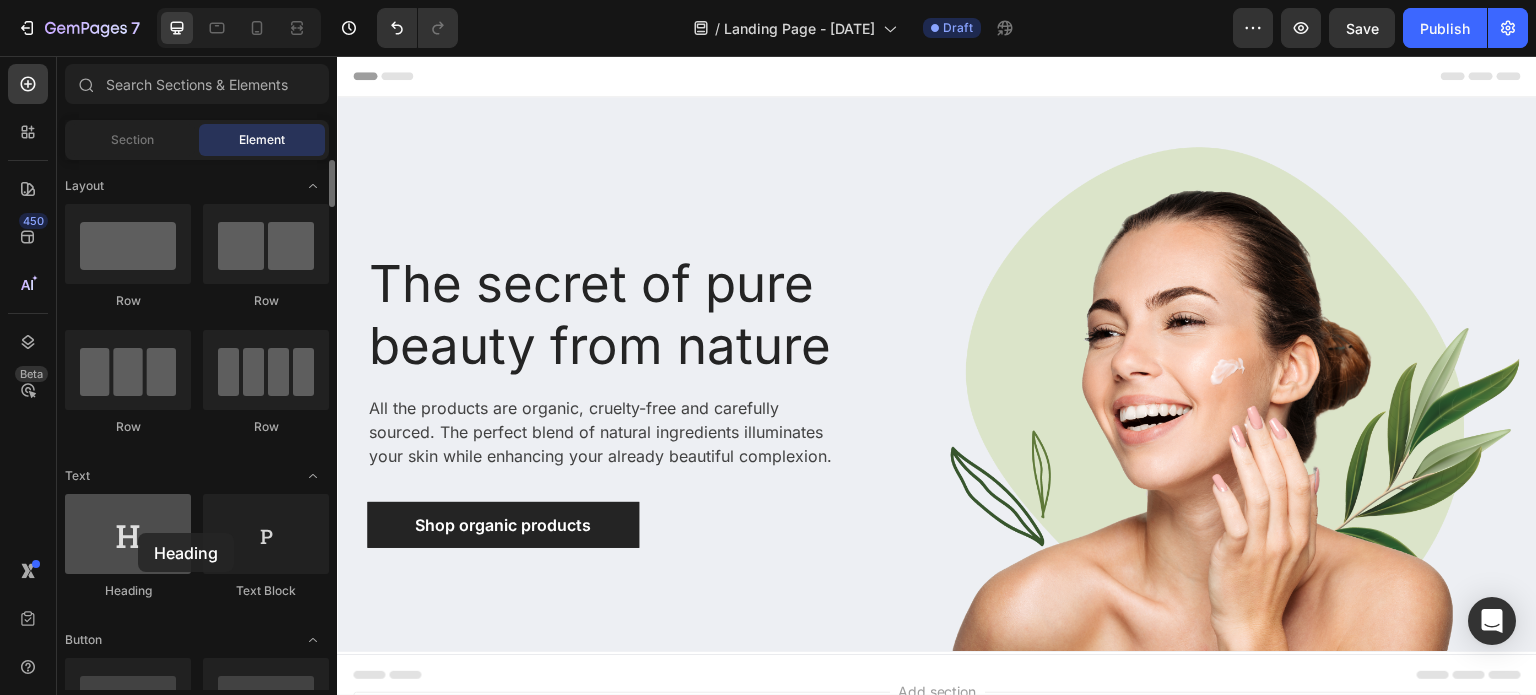 click at bounding box center (128, 534) 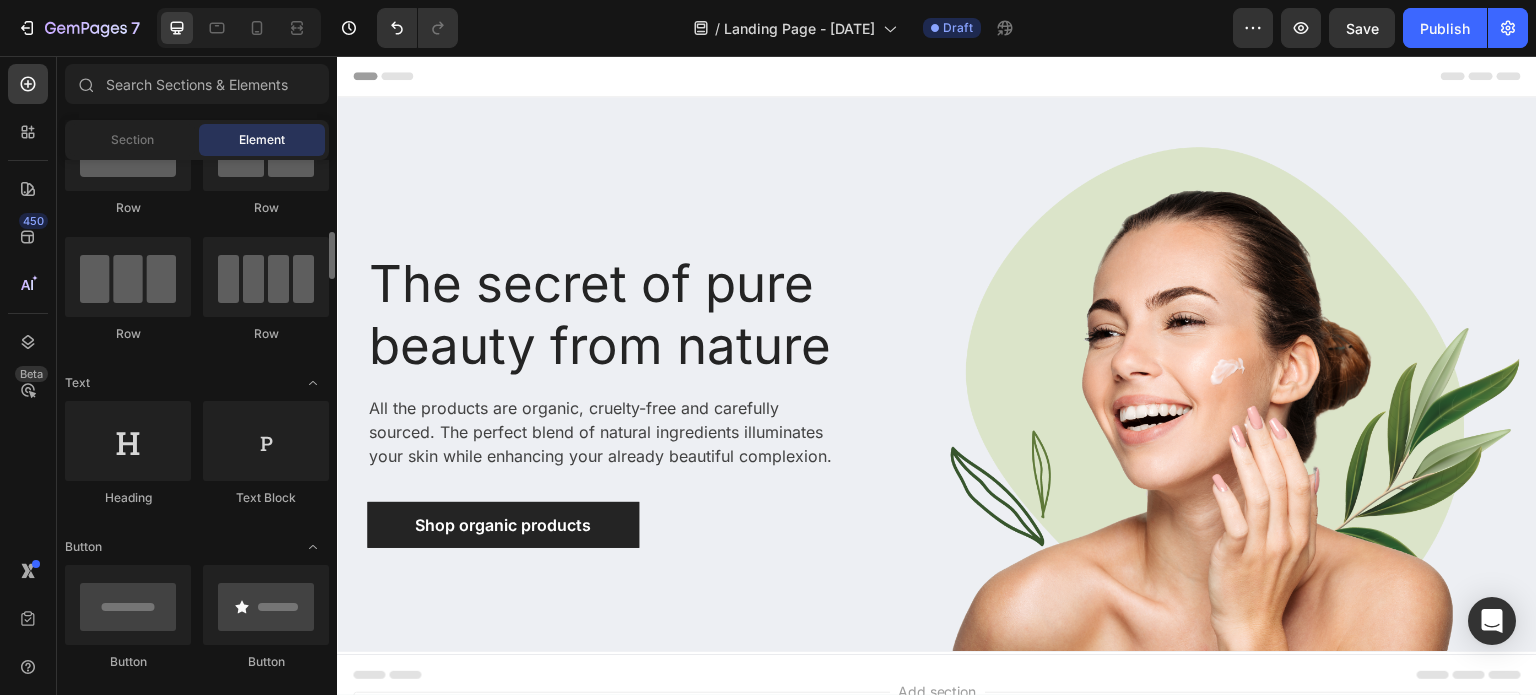 scroll, scrollTop: 0, scrollLeft: 0, axis: both 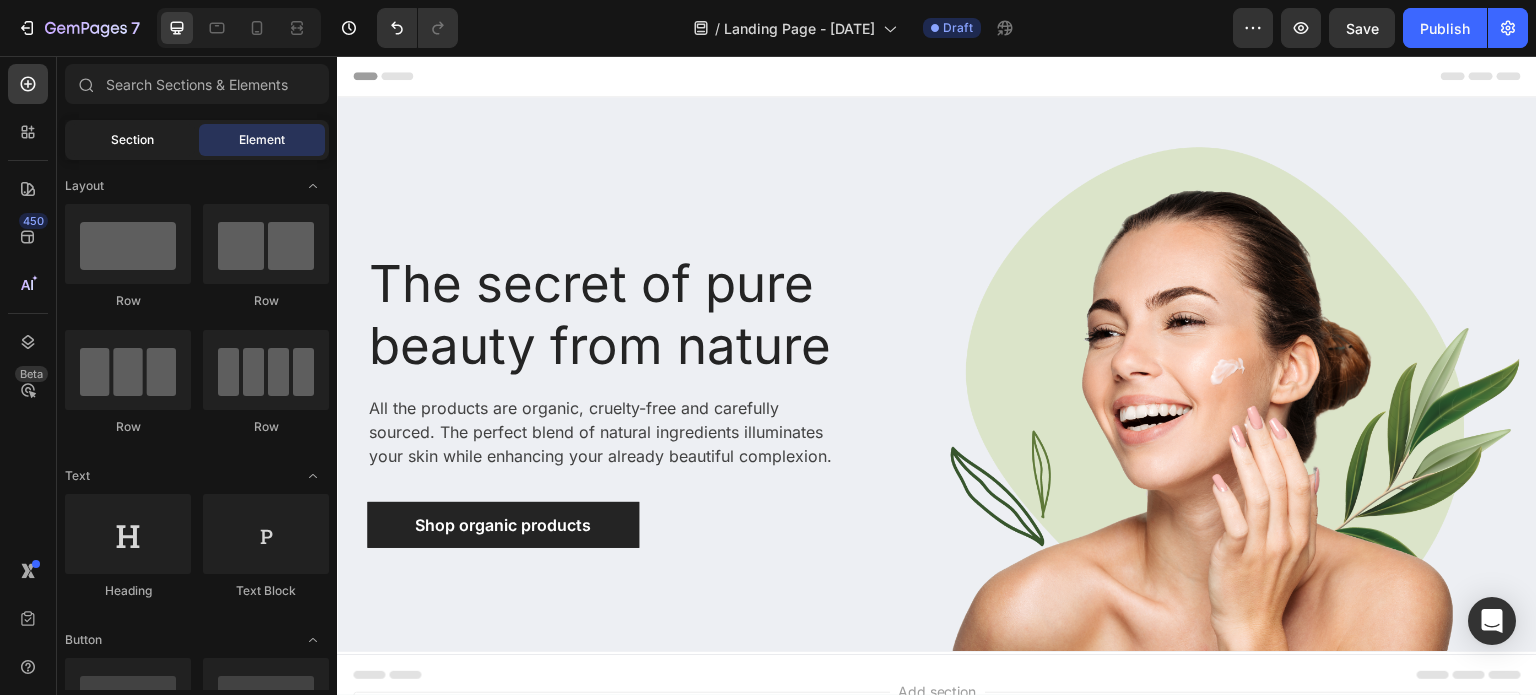 click on "Section" 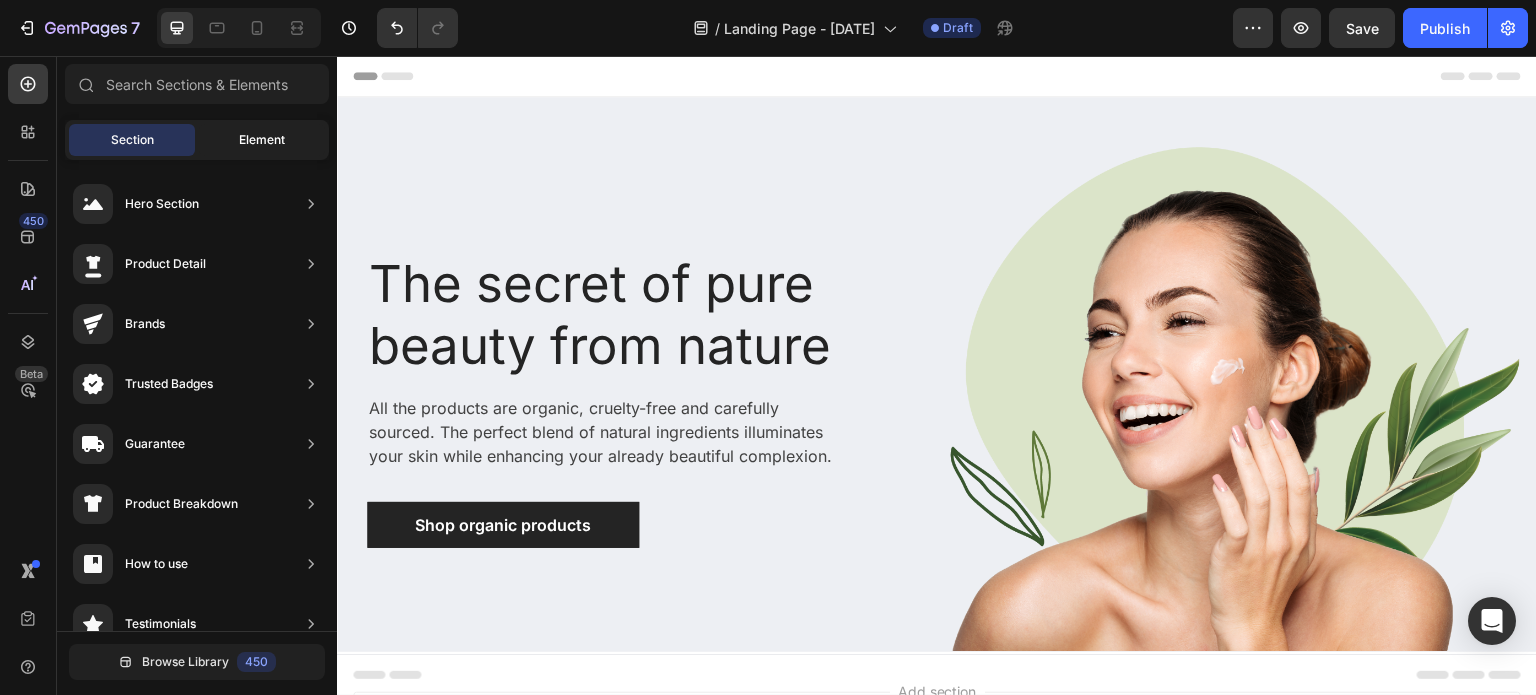 click on "Element" 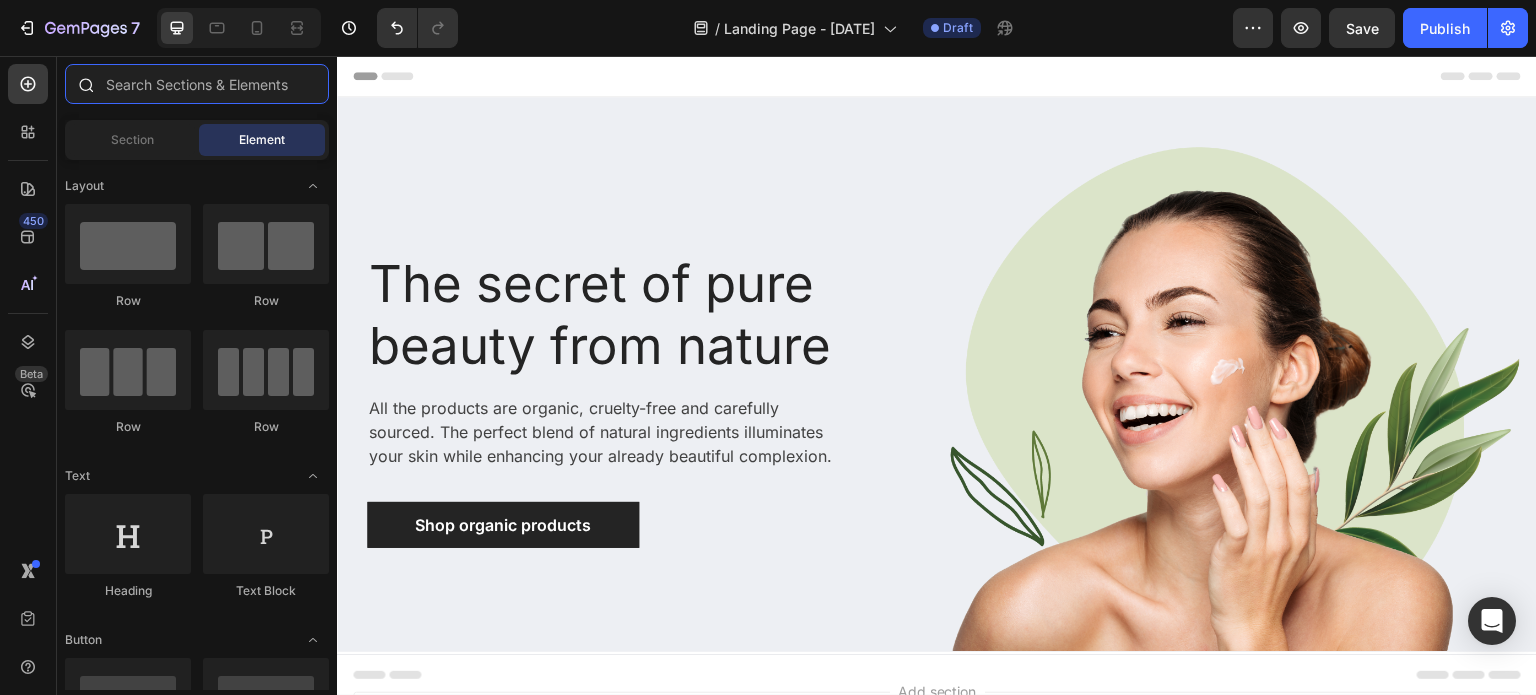 click at bounding box center [197, 84] 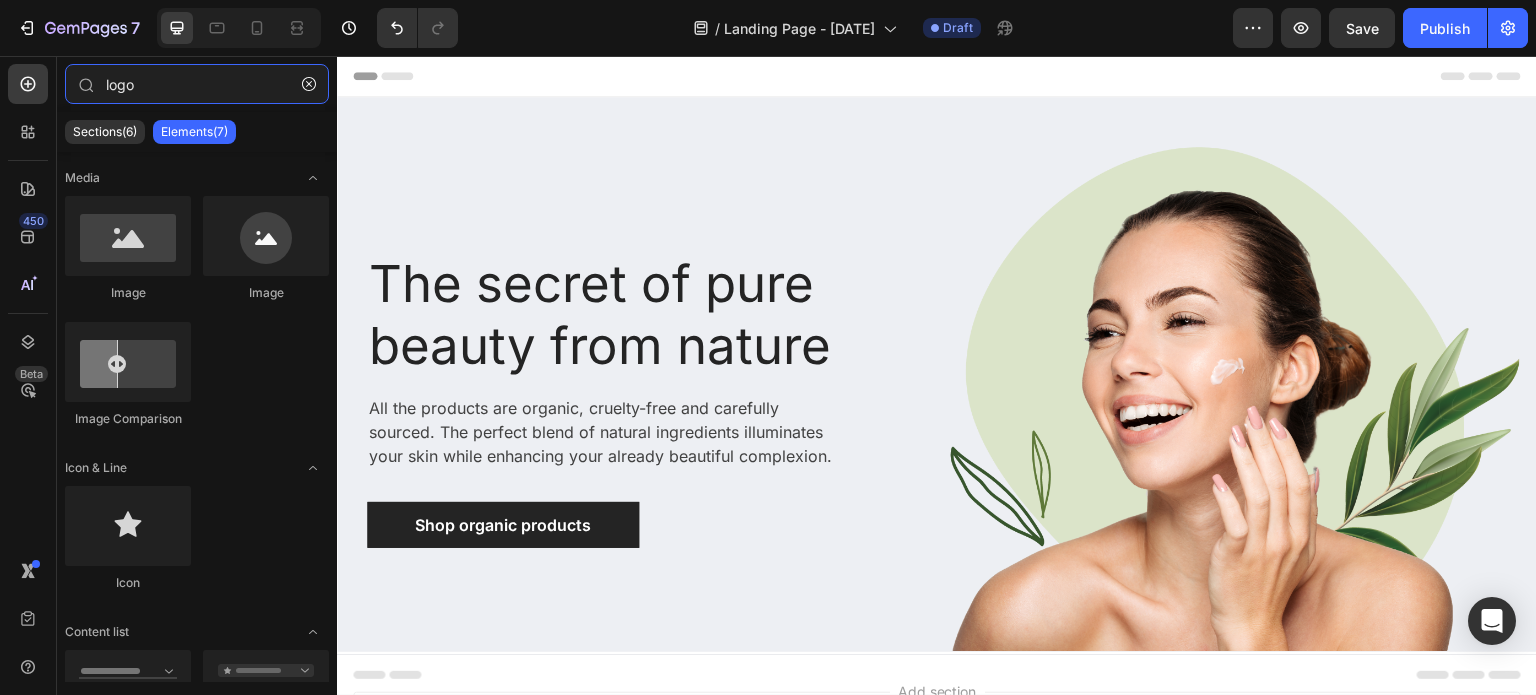 type on "logo" 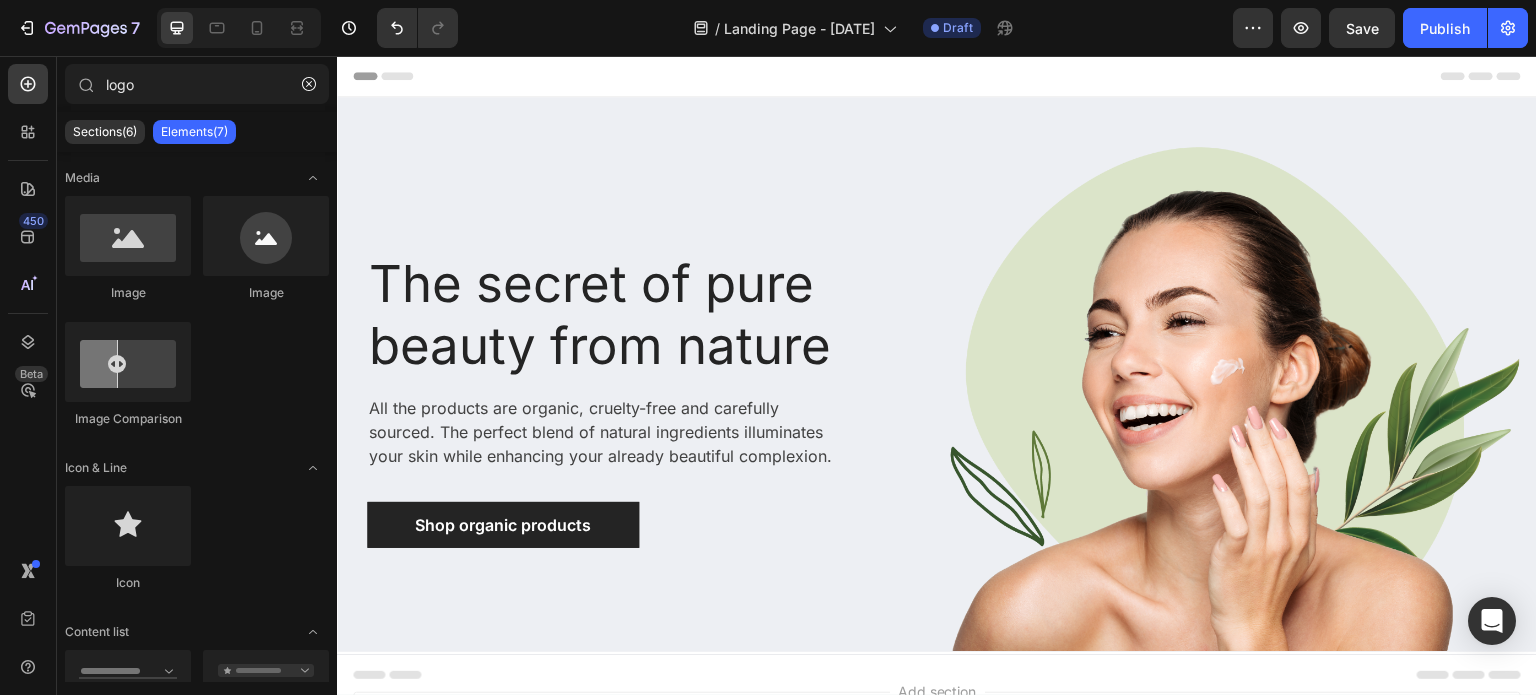 click on "Elements(7)" at bounding box center [194, 132] 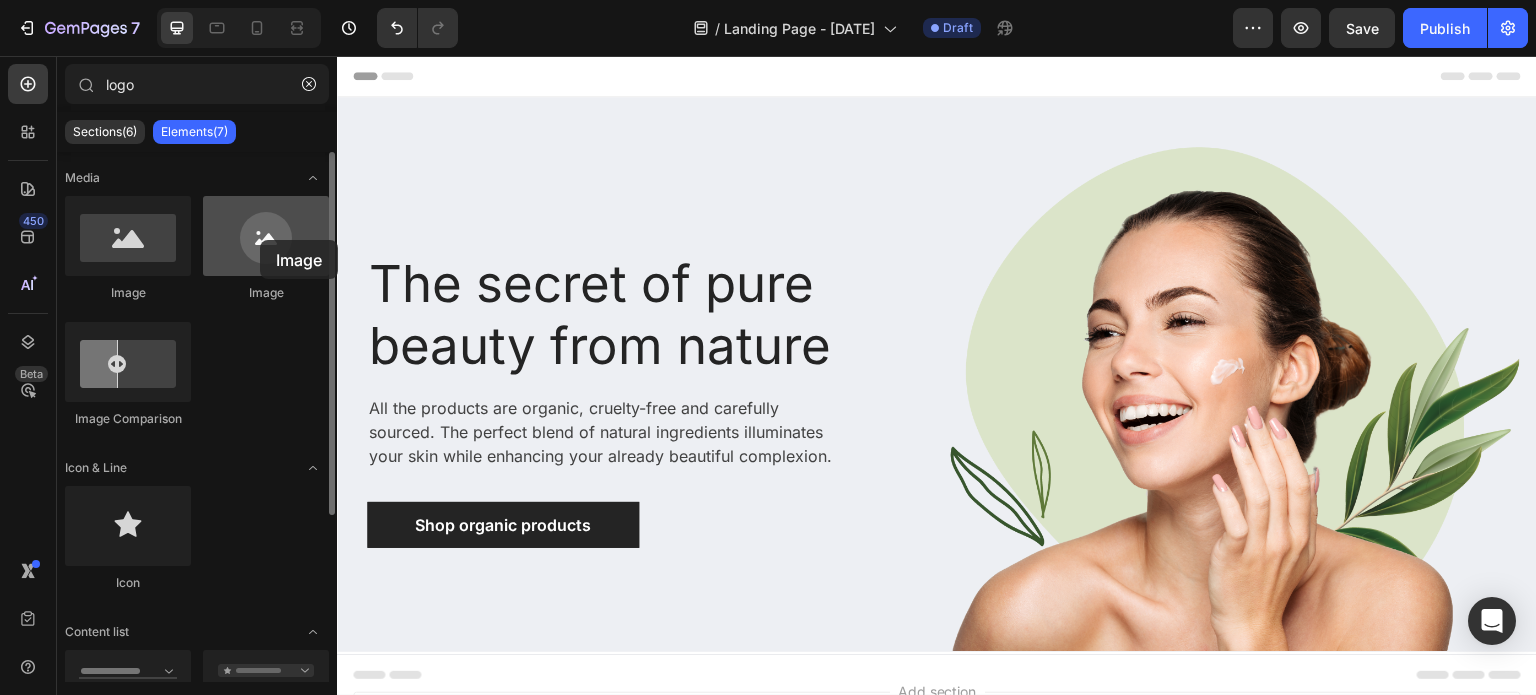 click at bounding box center (266, 236) 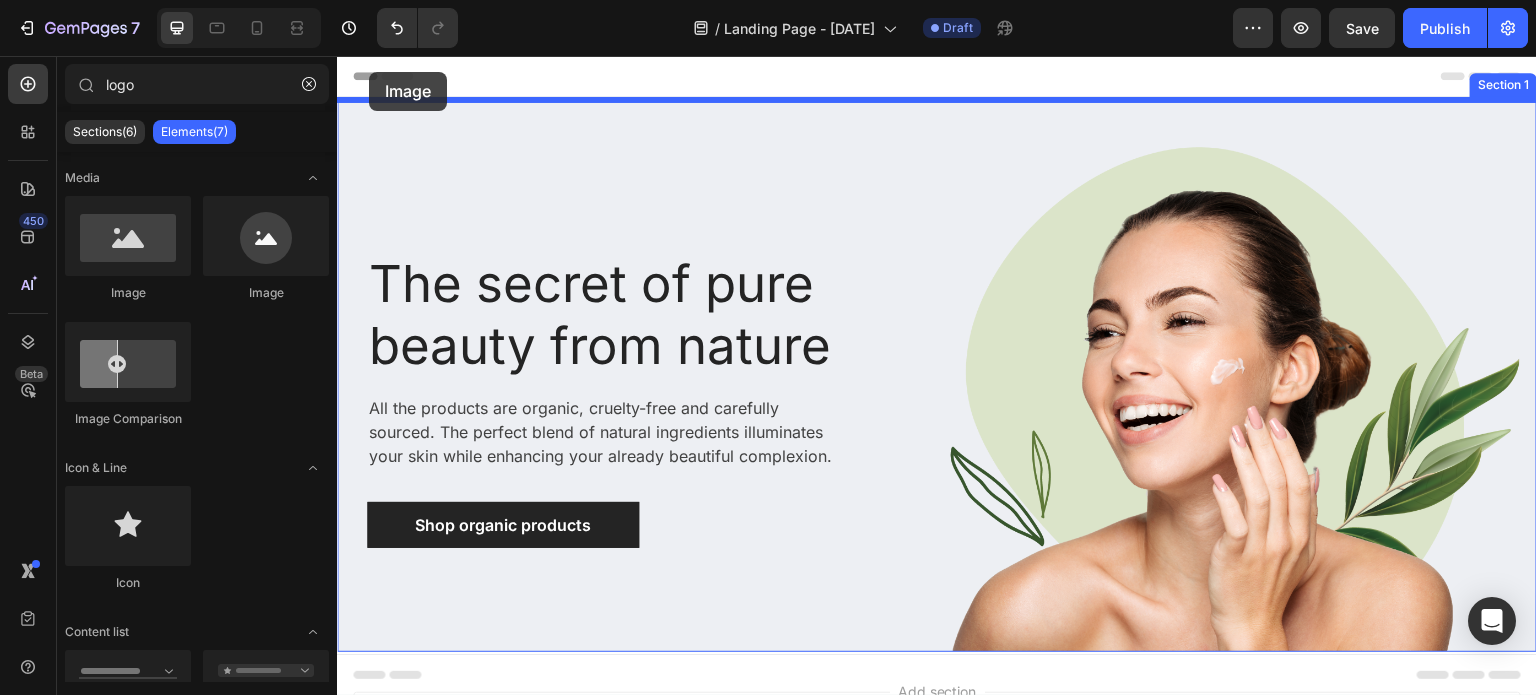 drag, startPoint x: 617, startPoint y: 314, endPoint x: 369, endPoint y: 72, distance: 346.5083 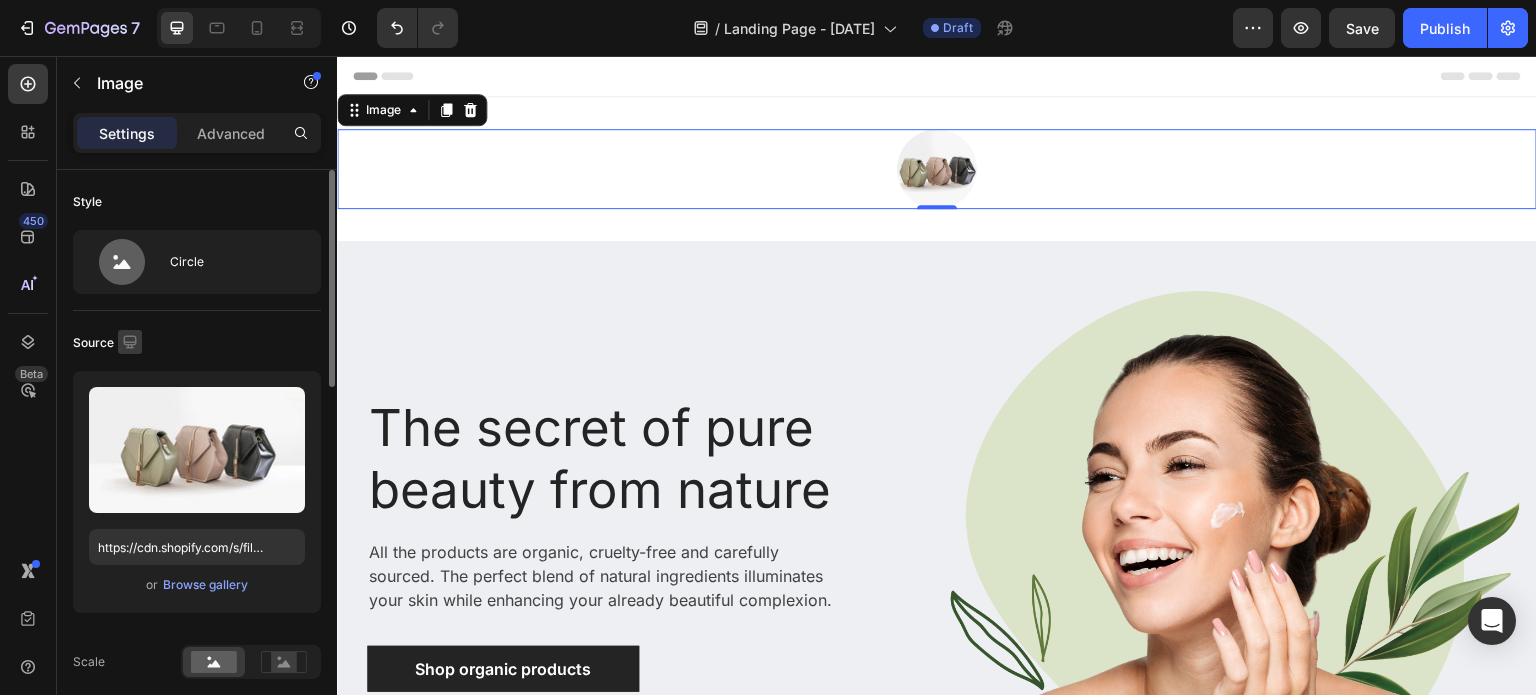 click 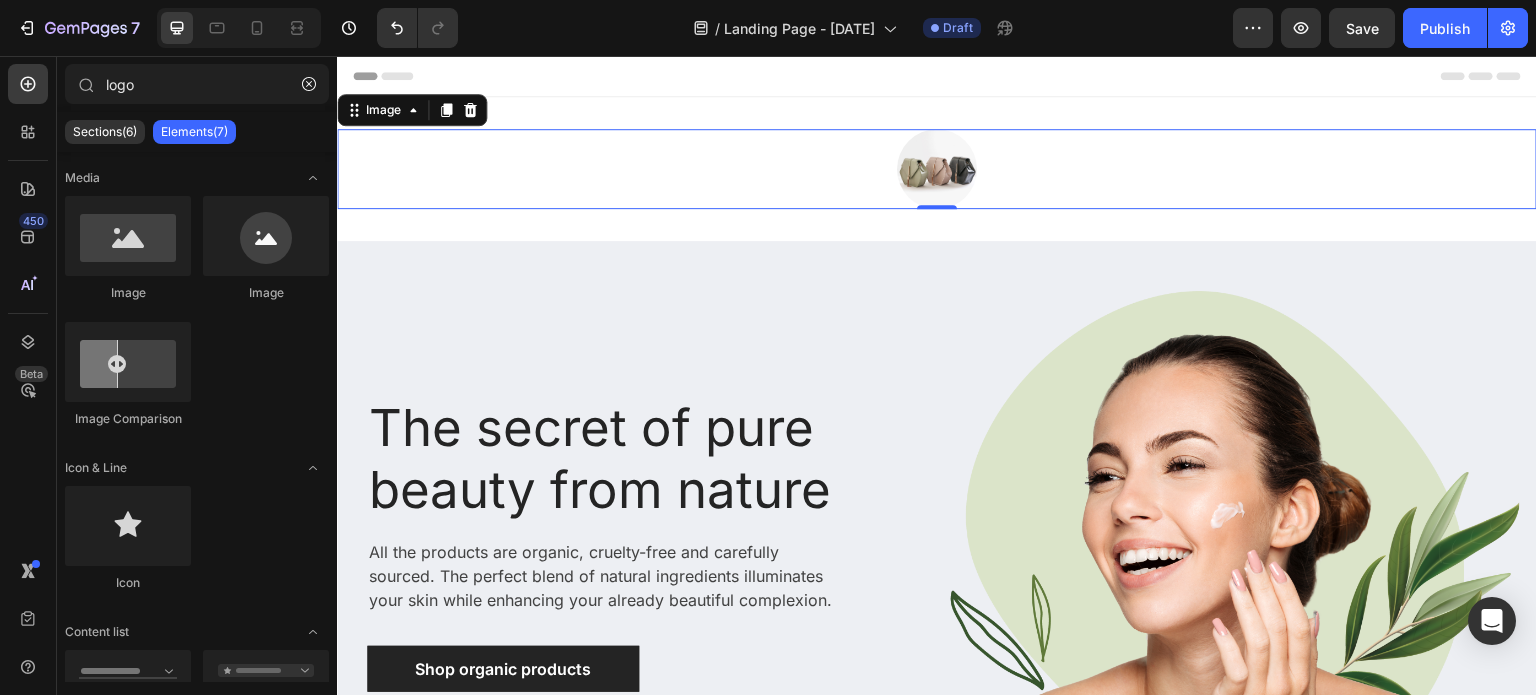 click on "Header" at bounding box center (383, 76) 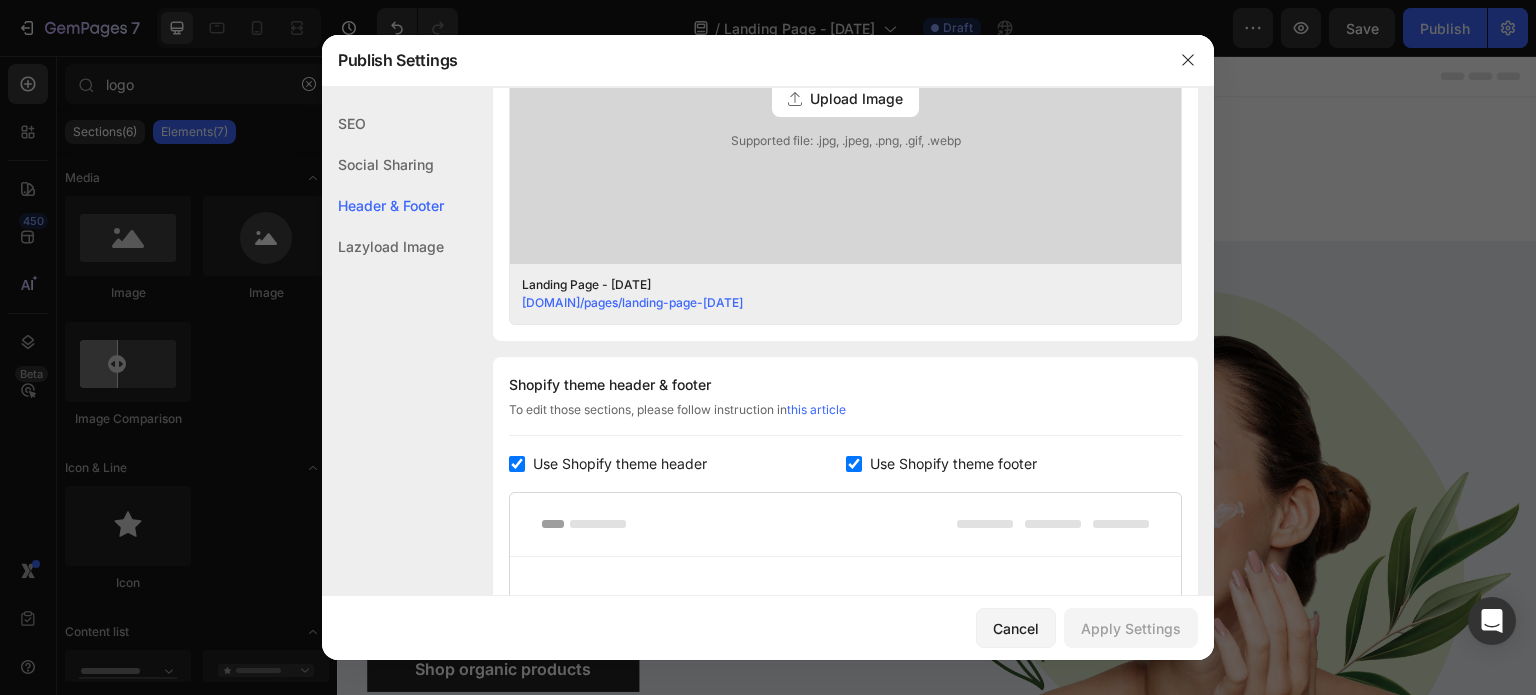 scroll, scrollTop: 936, scrollLeft: 0, axis: vertical 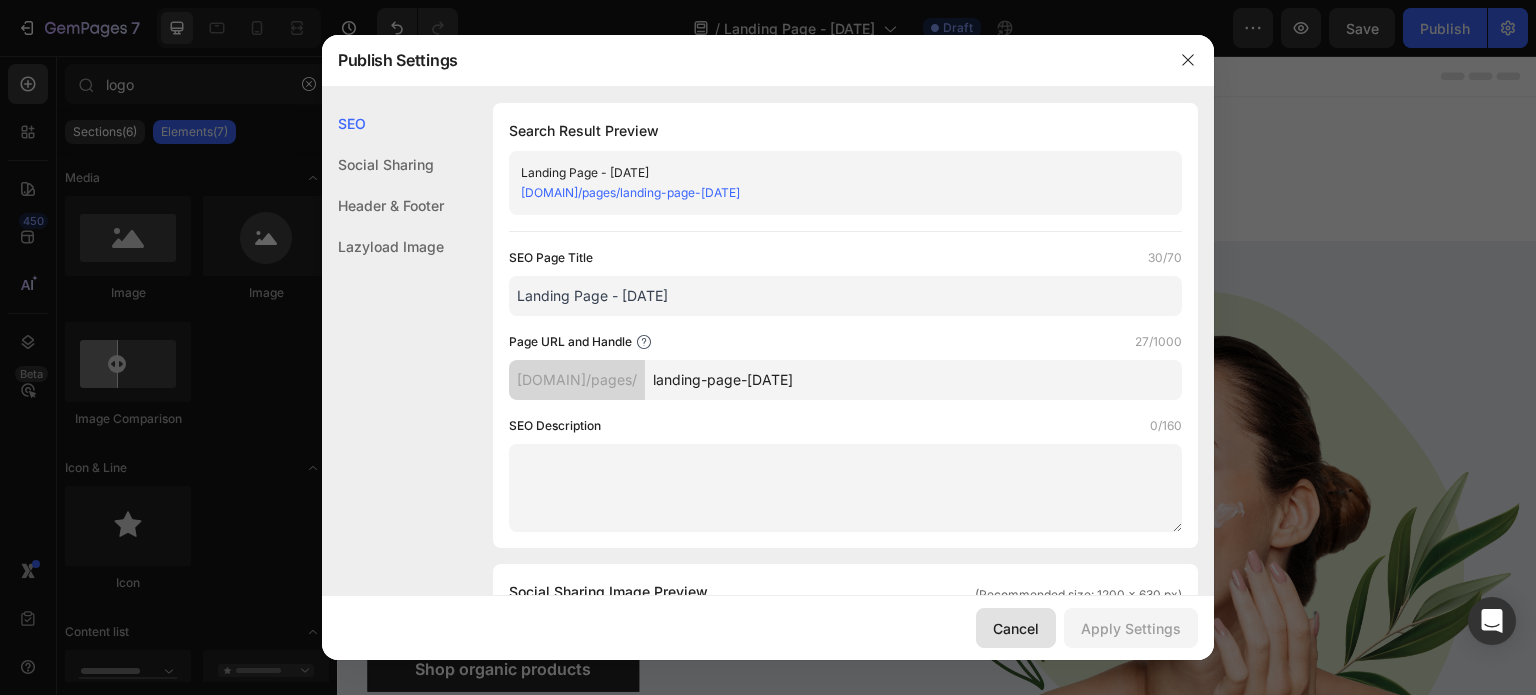 click on "Cancel" at bounding box center (1016, 628) 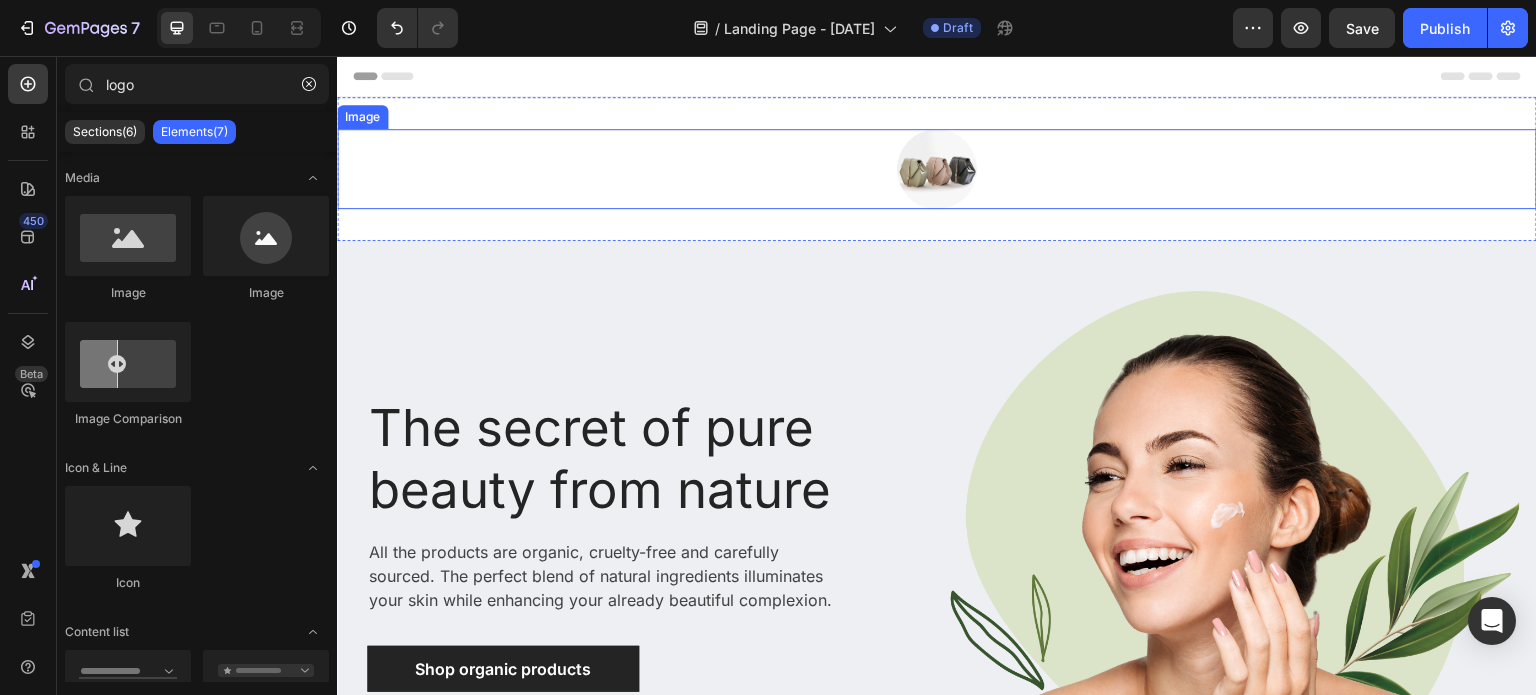 click at bounding box center (937, 169) 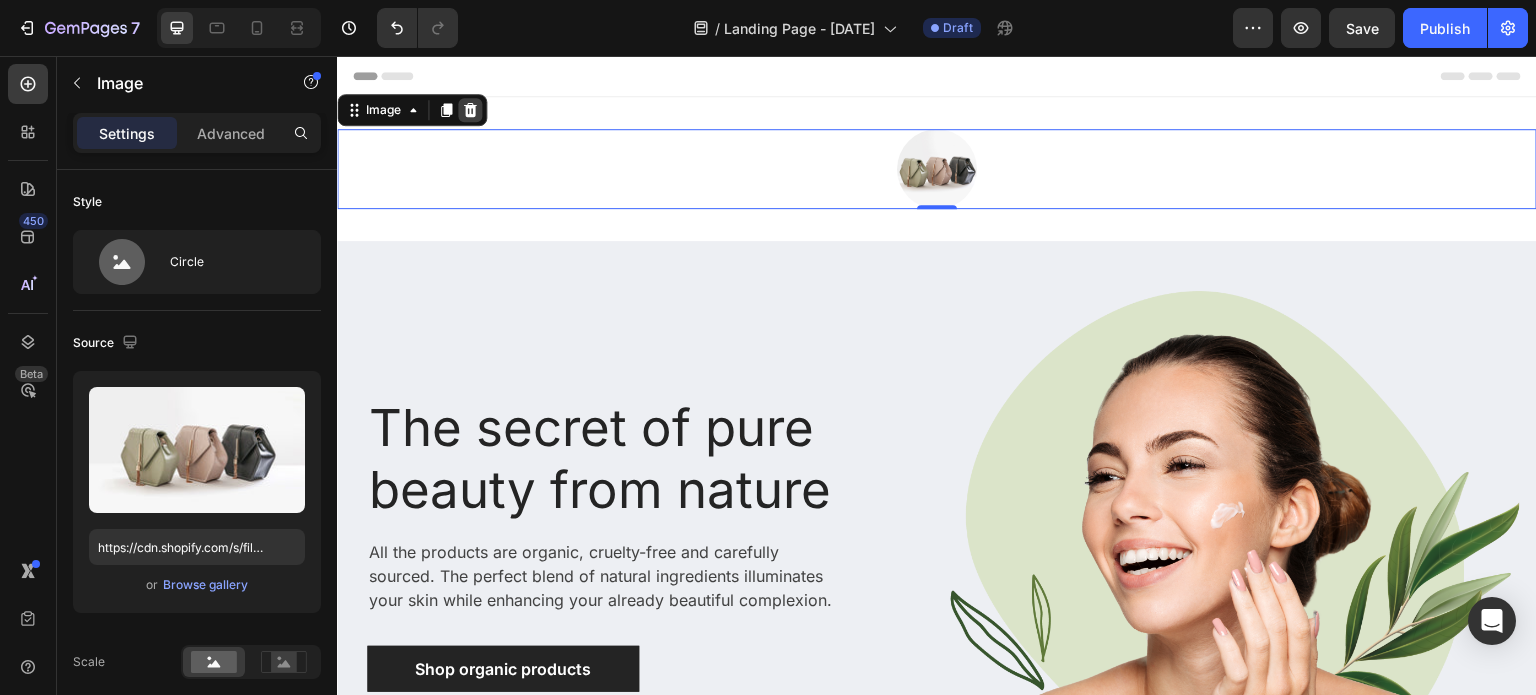 click 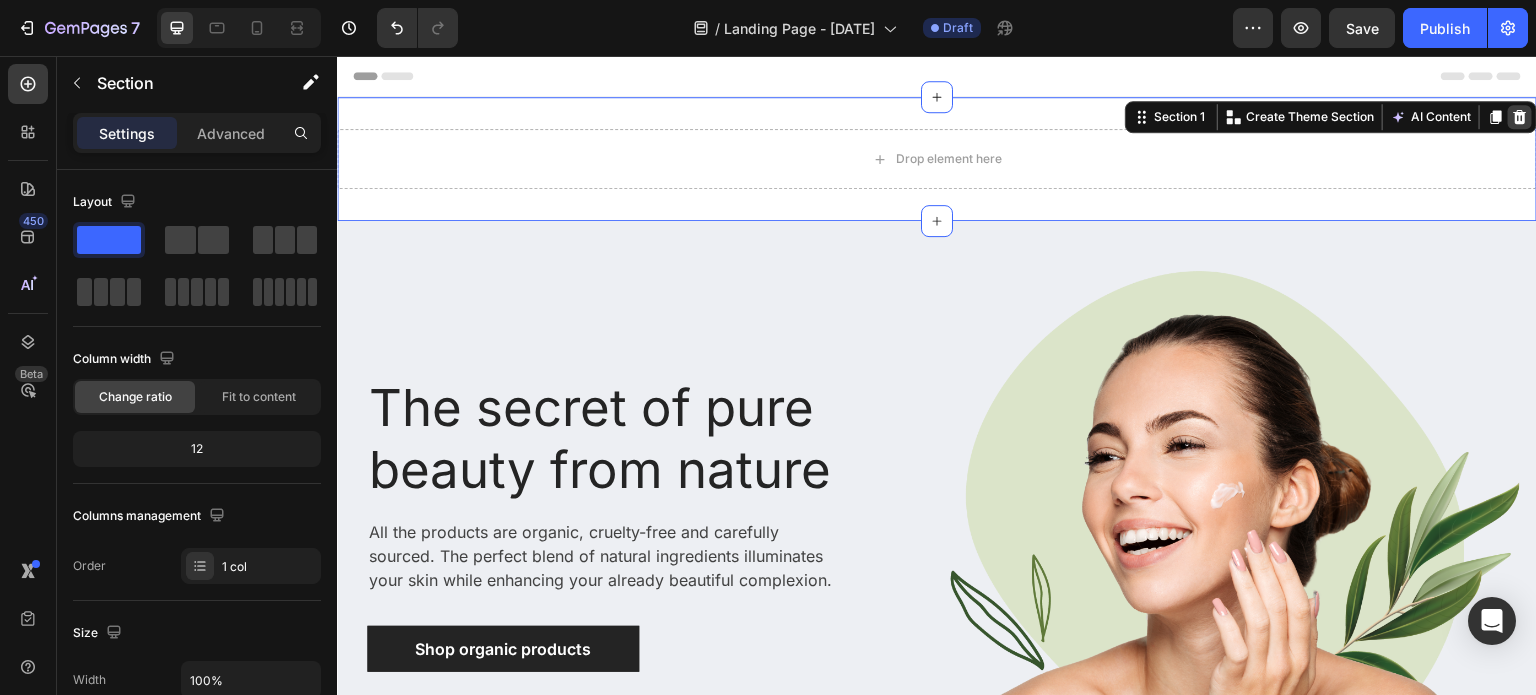 click 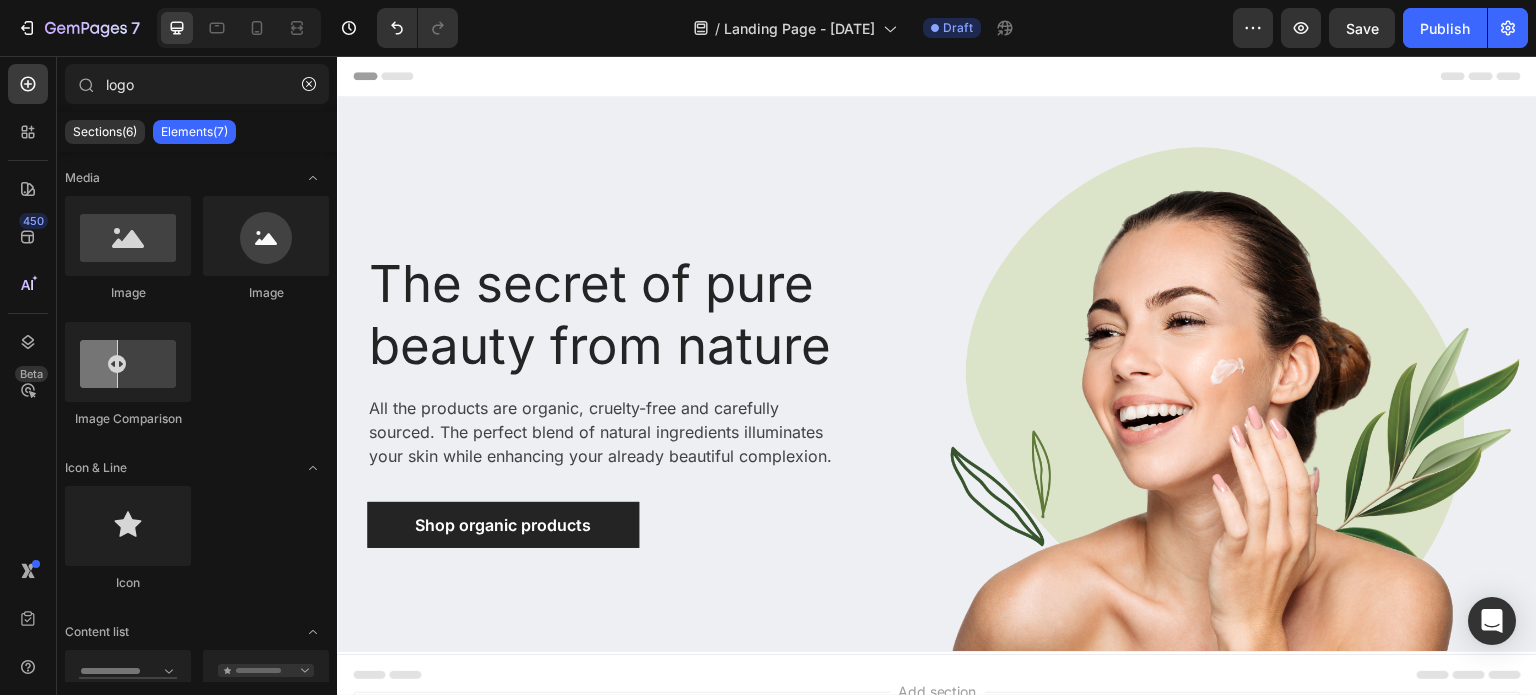 click on "Header" at bounding box center [937, 76] 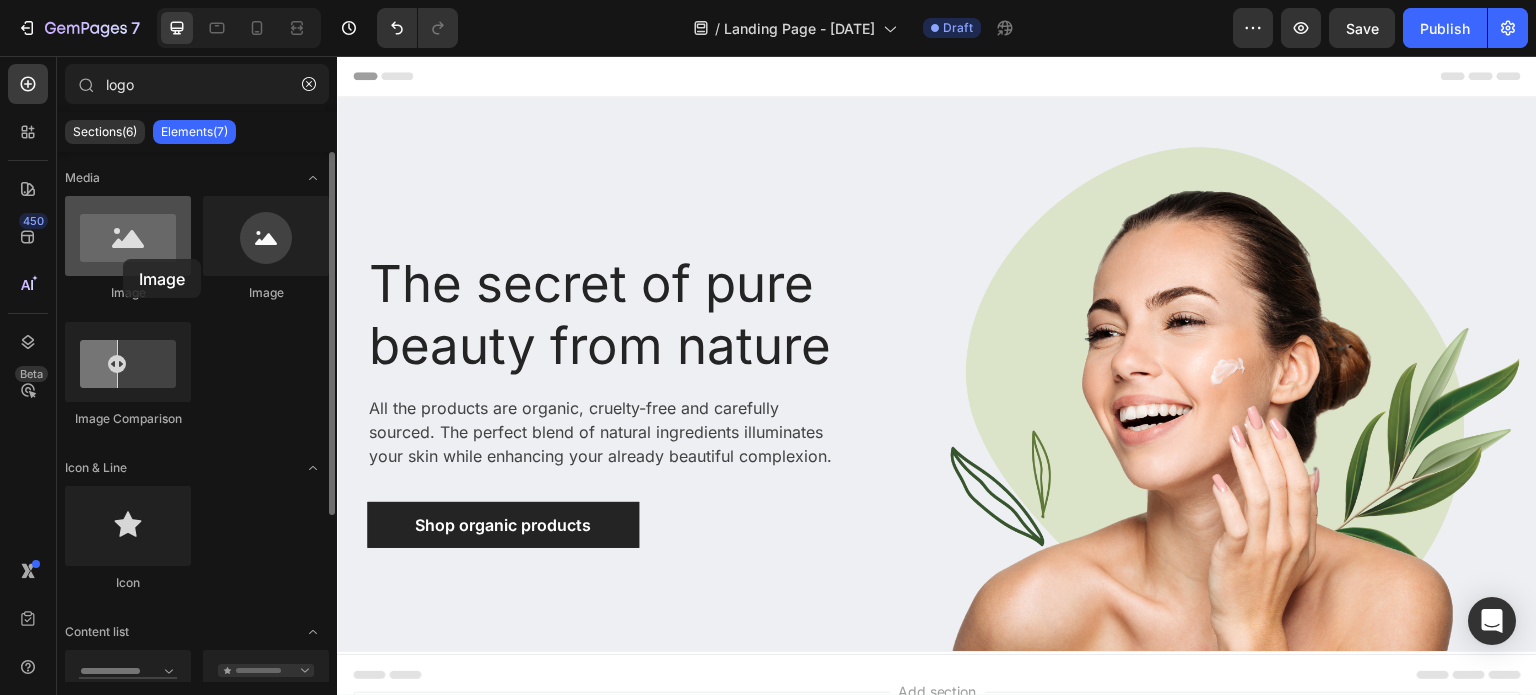 click at bounding box center (128, 236) 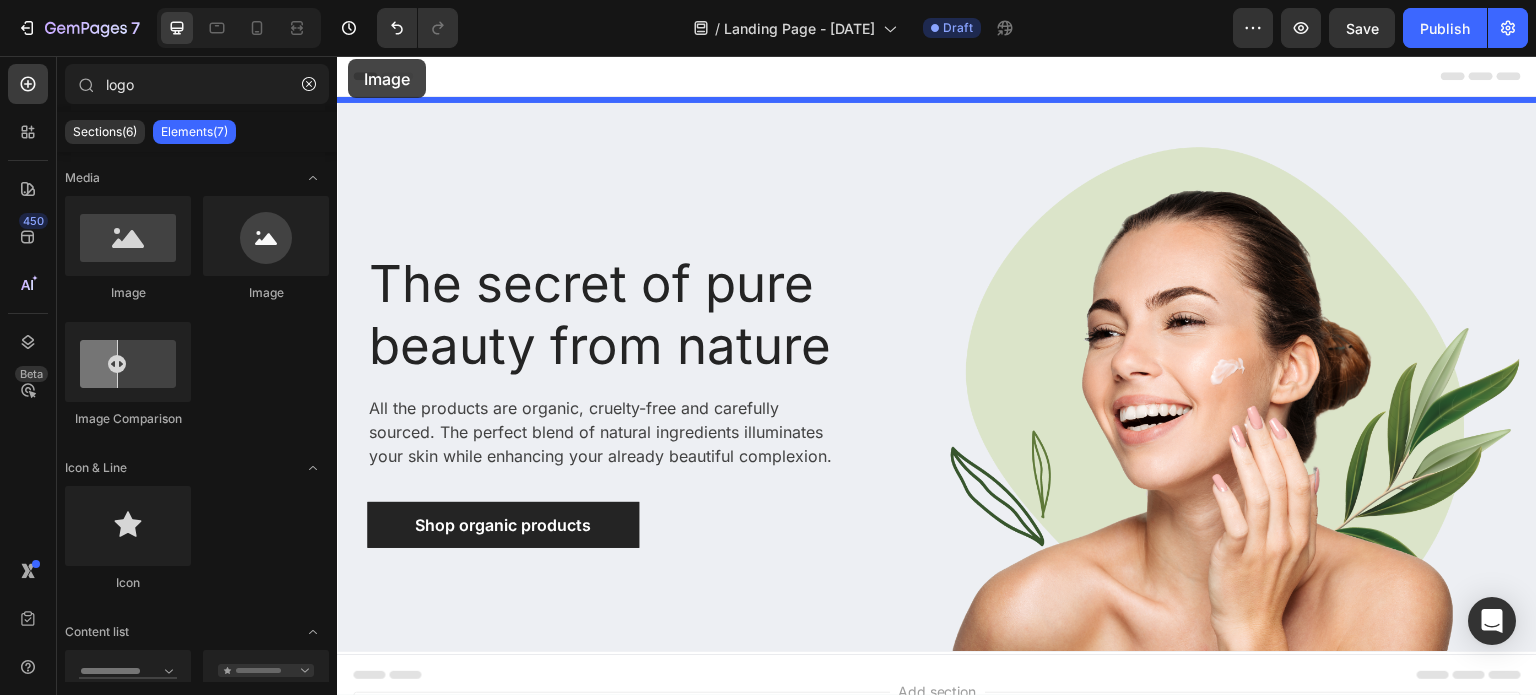 drag, startPoint x: 460, startPoint y: 315, endPoint x: 348, endPoint y: 59, distance: 279.42798 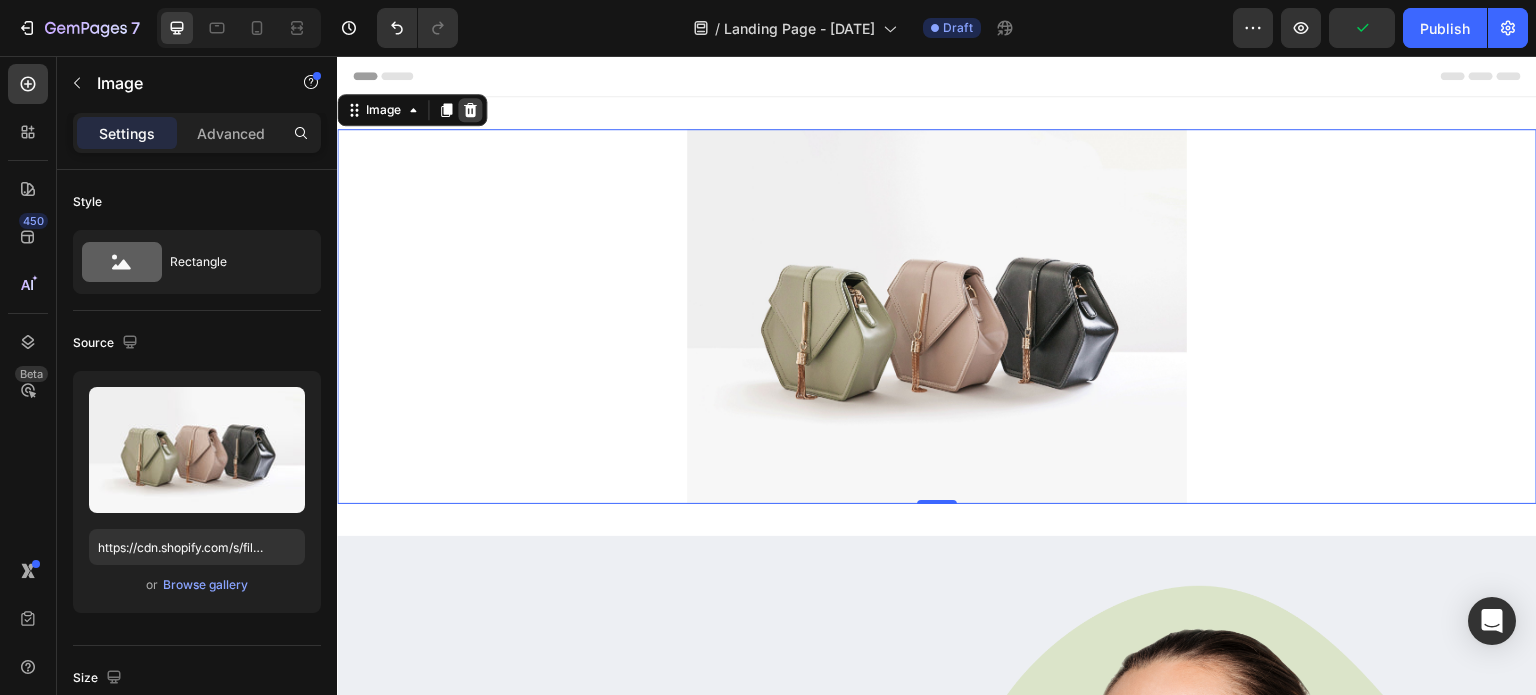 click 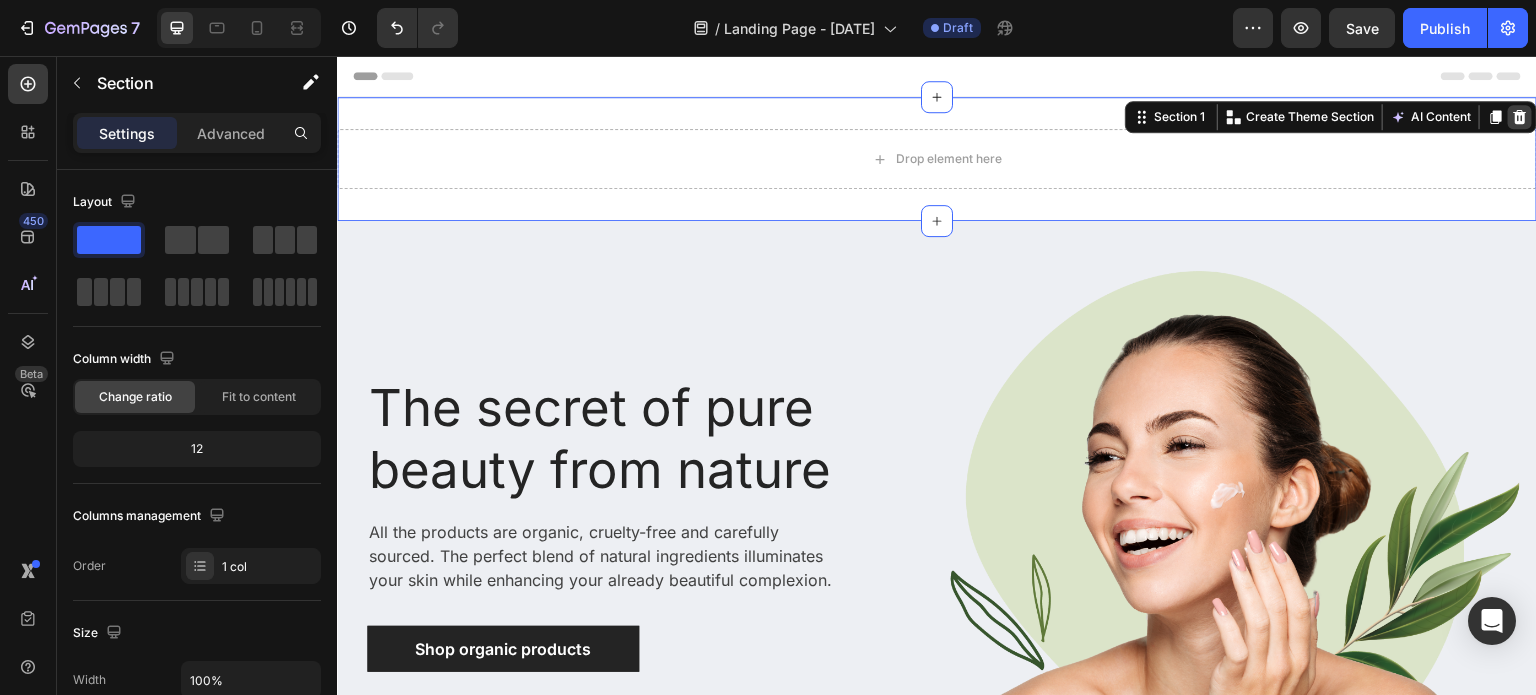 click 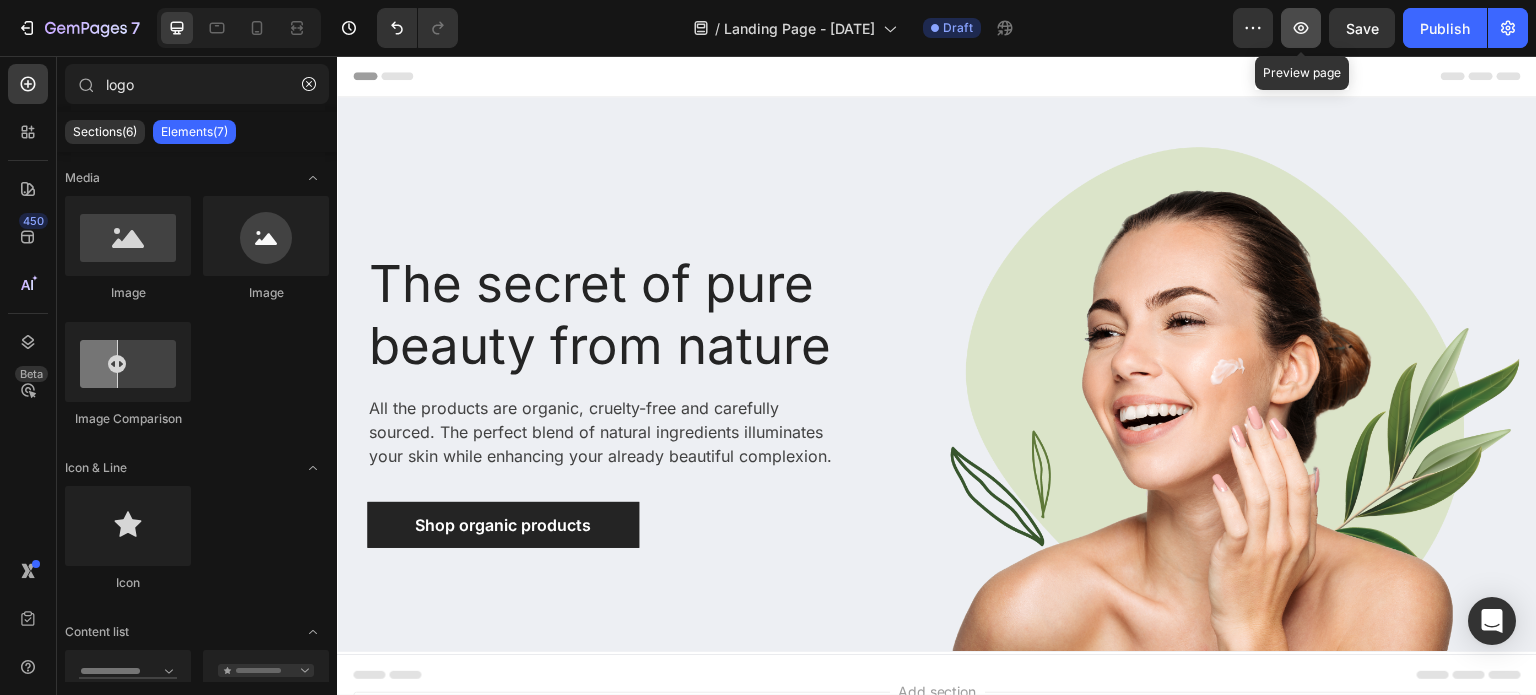 click 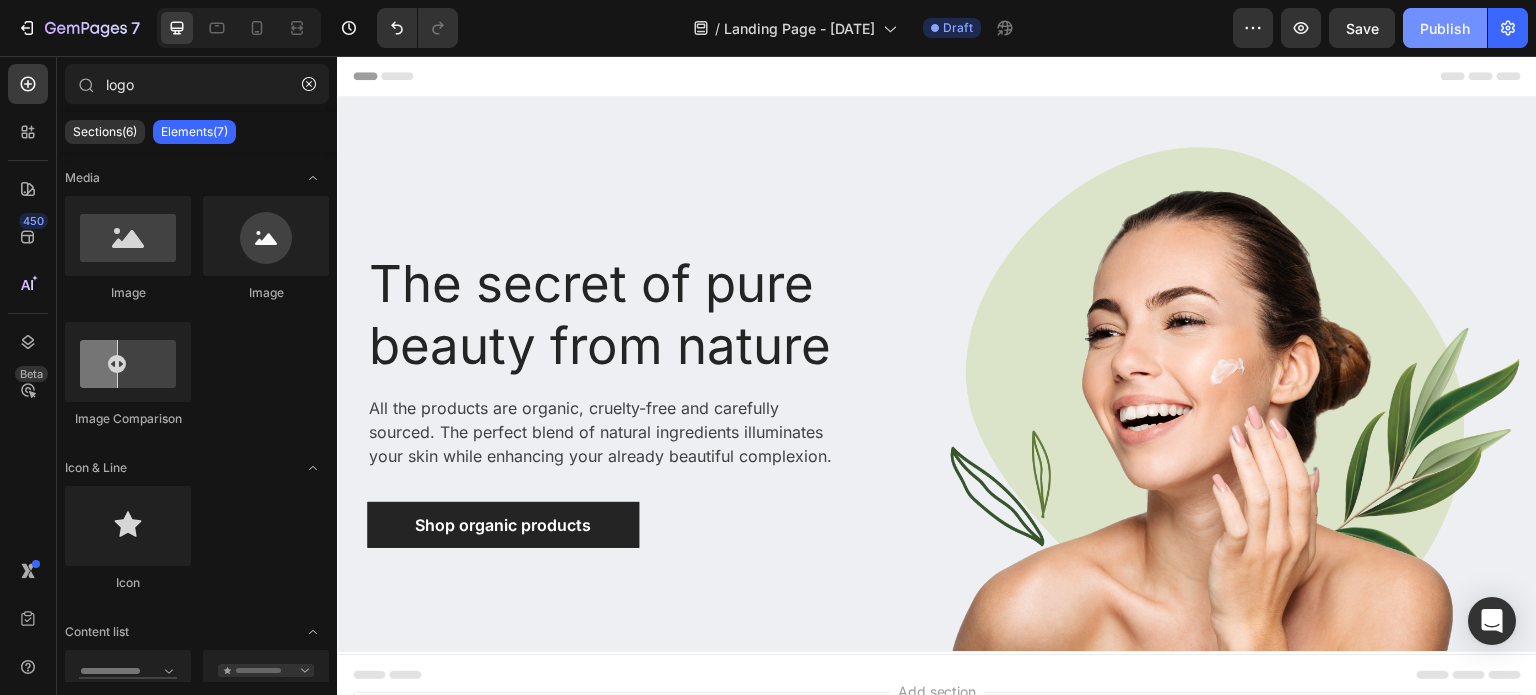 click on "Publish" at bounding box center [1445, 28] 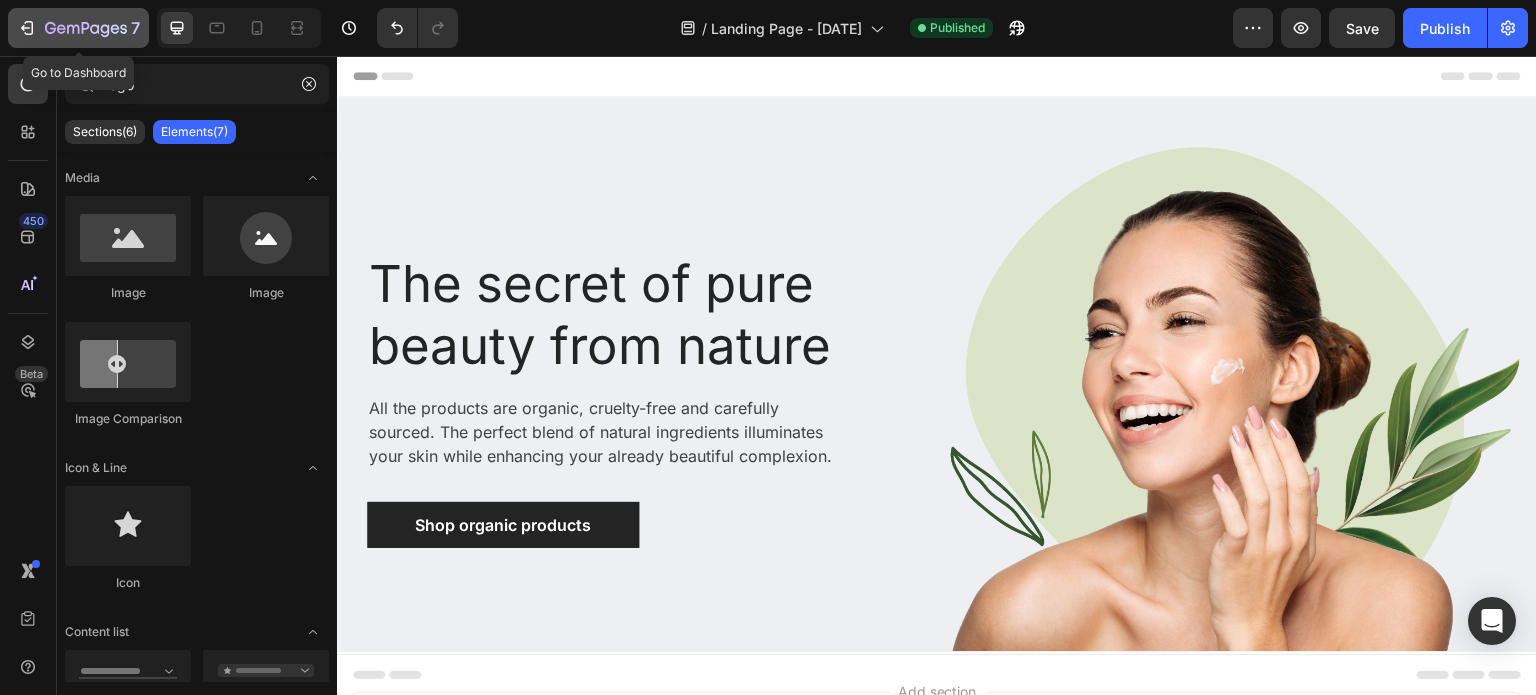 click 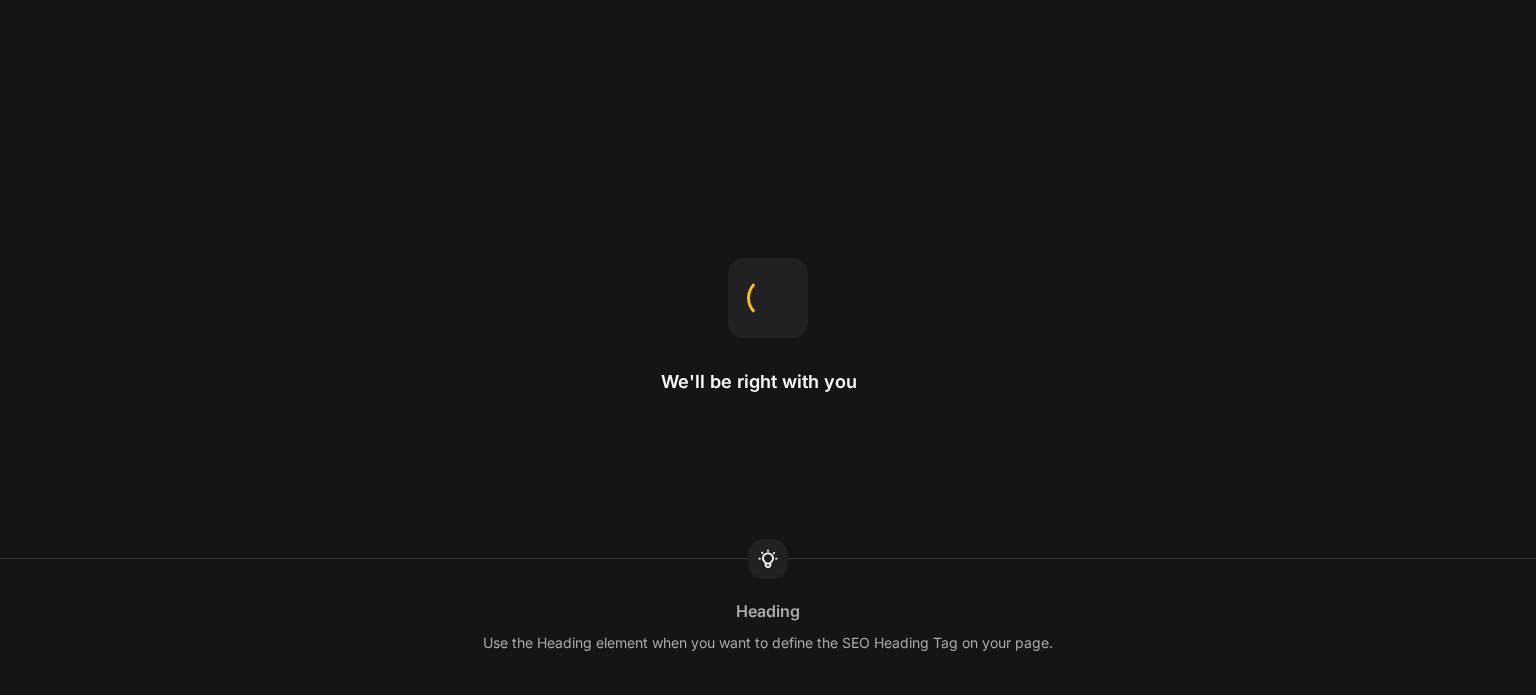 scroll, scrollTop: 0, scrollLeft: 0, axis: both 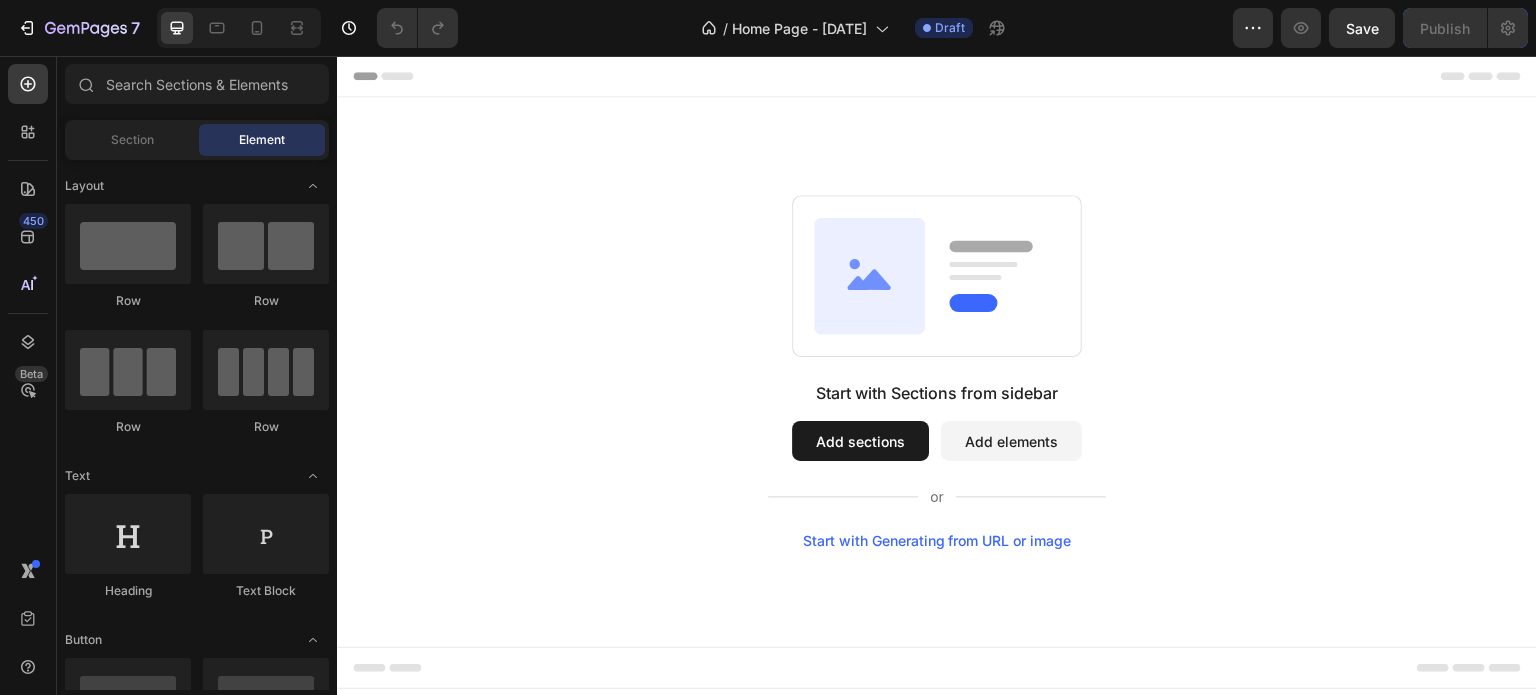click on "Add sections" at bounding box center (860, 441) 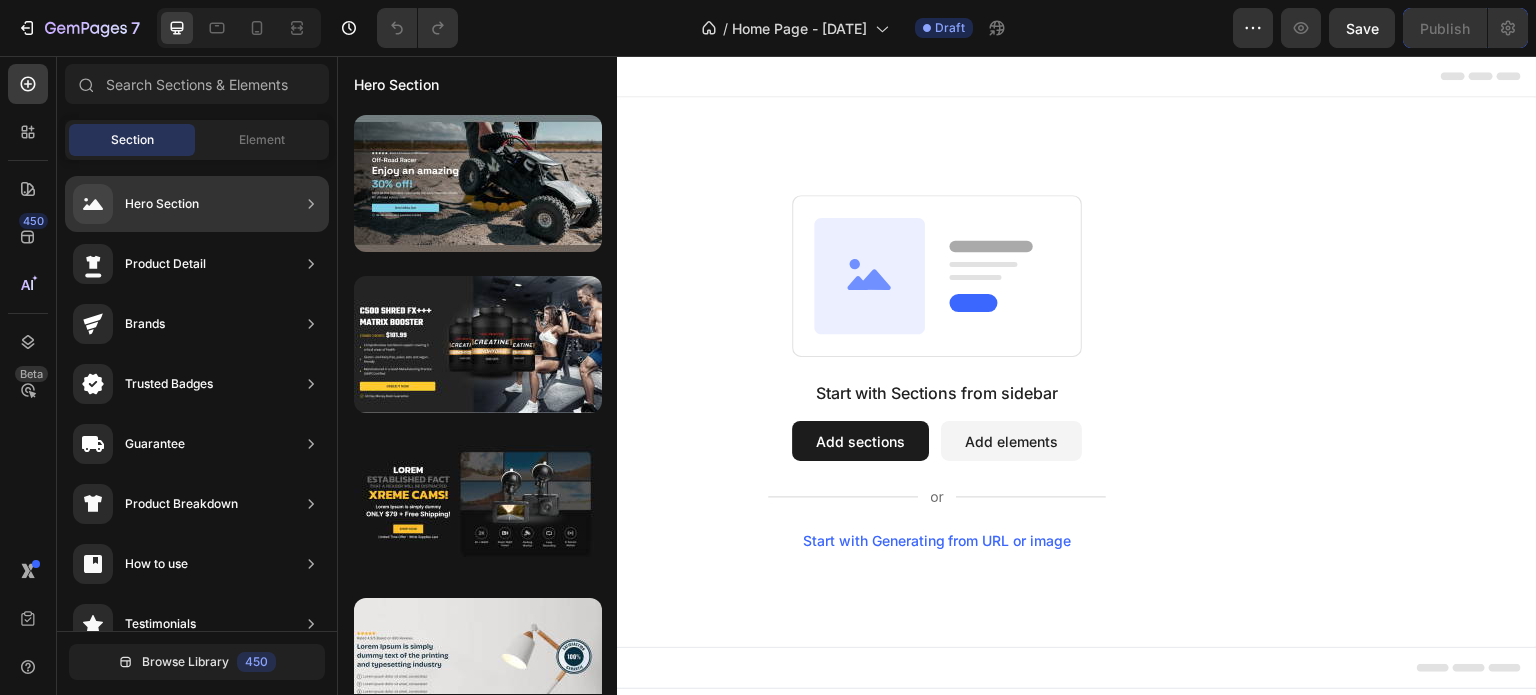 click on "Hero Section" 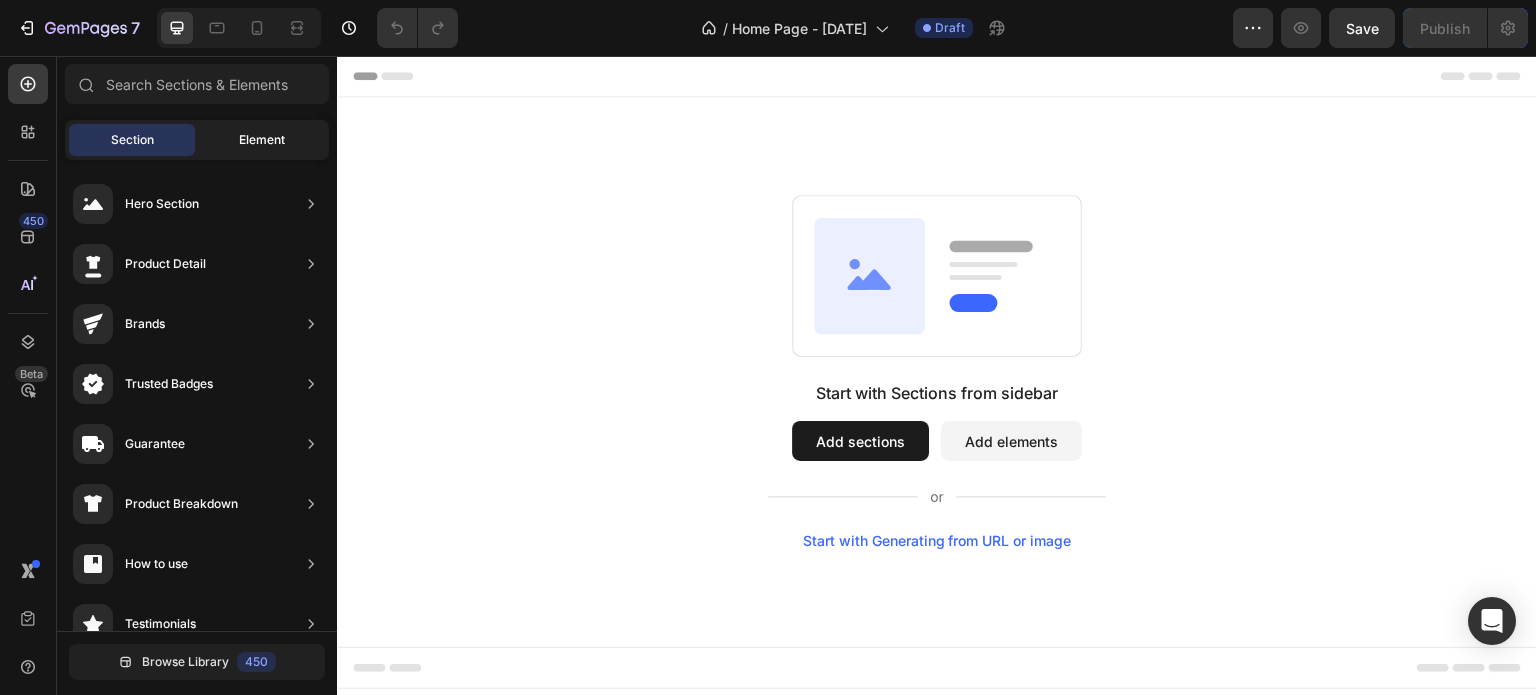 click on "Element" 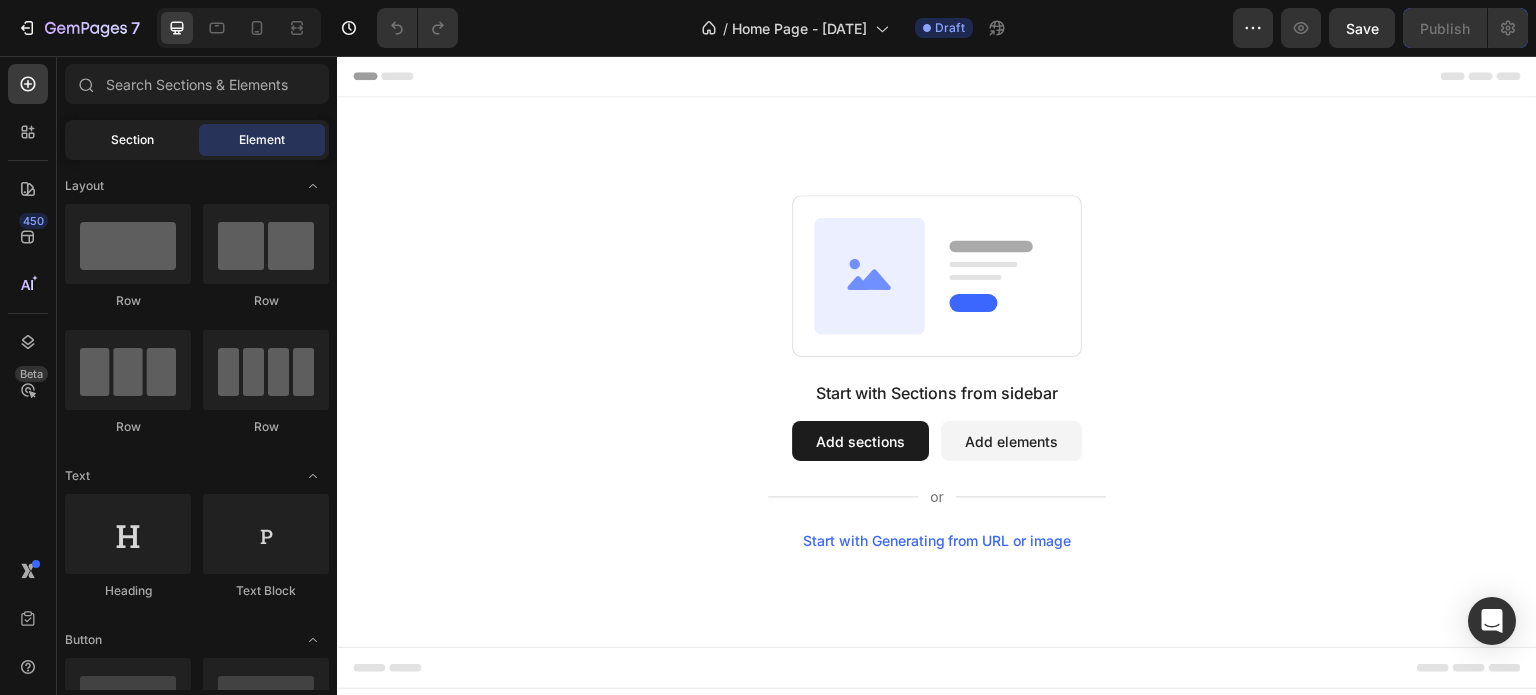 scroll, scrollTop: 0, scrollLeft: 0, axis: both 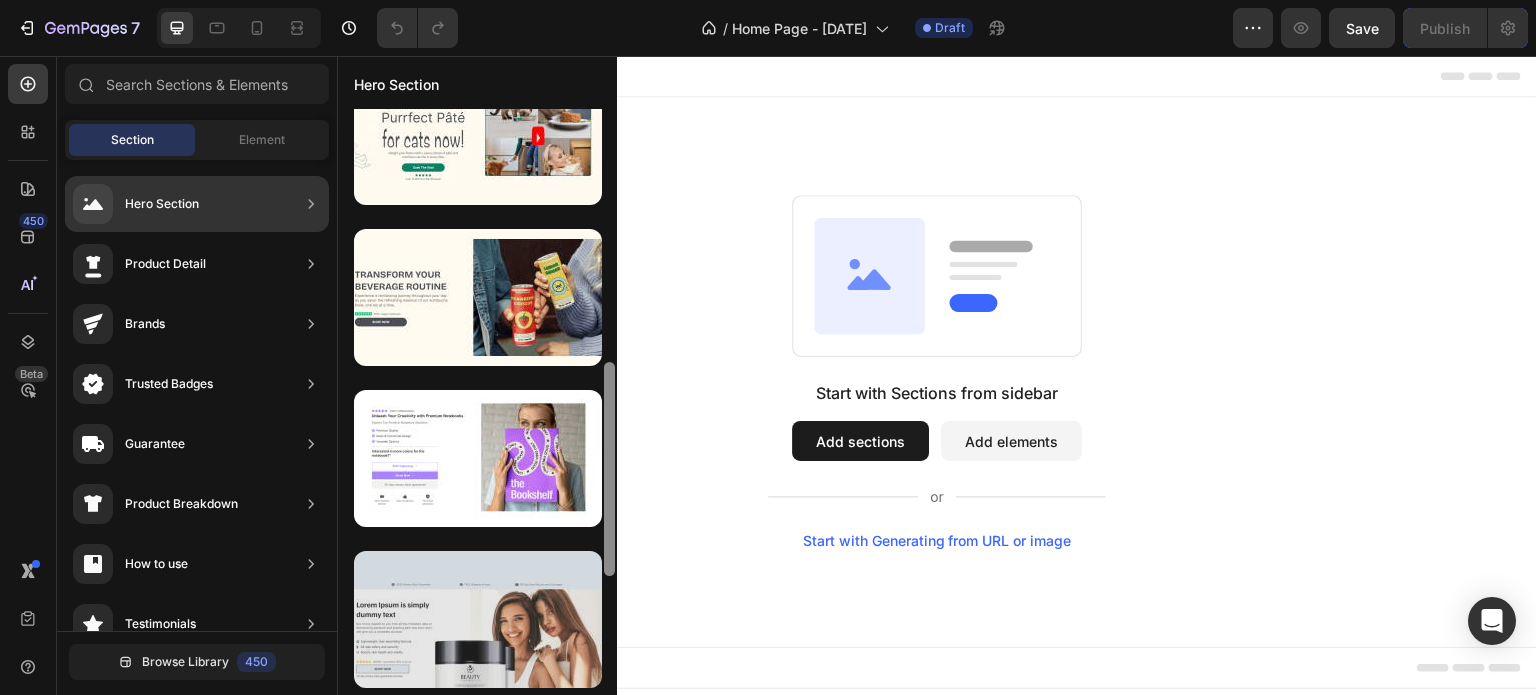 drag, startPoint x: 610, startPoint y: 311, endPoint x: 504, endPoint y: 564, distance: 274.30823 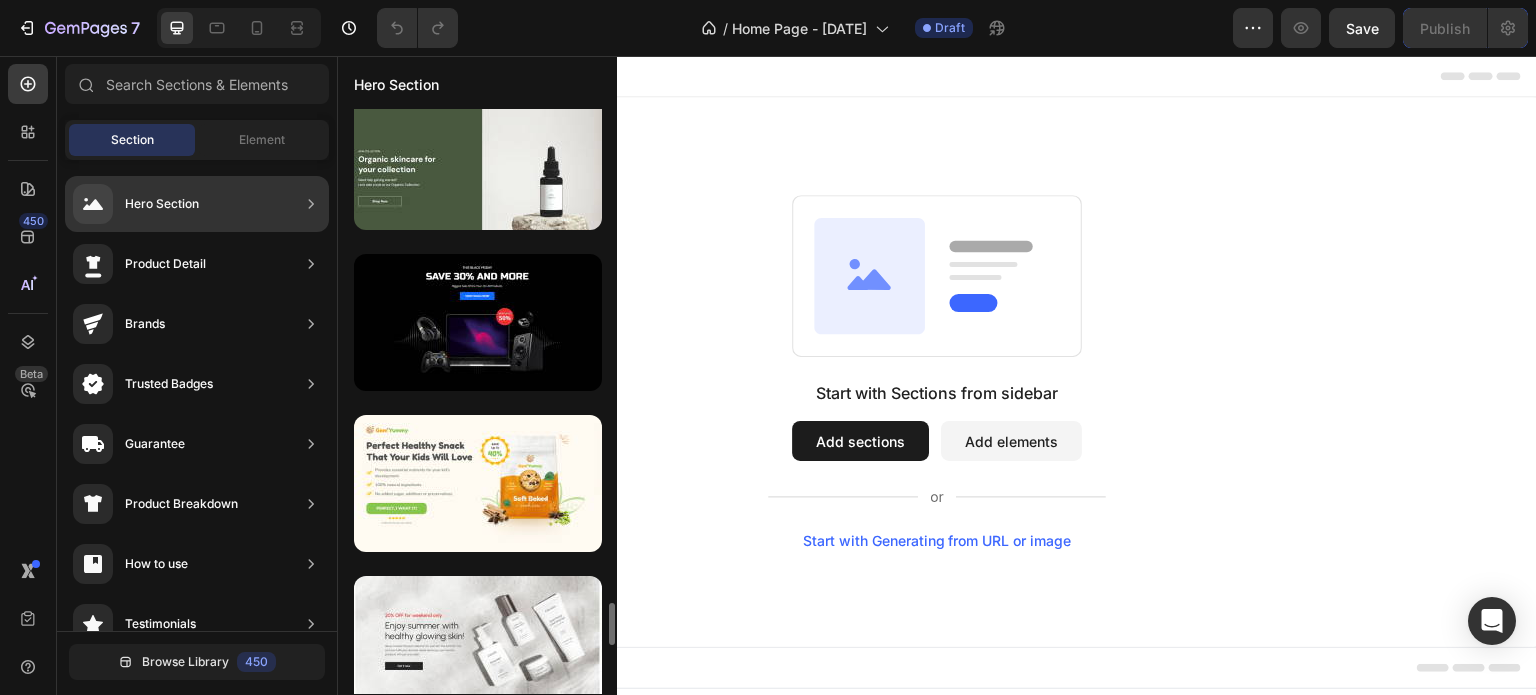 scroll, scrollTop: 6815, scrollLeft: 0, axis: vertical 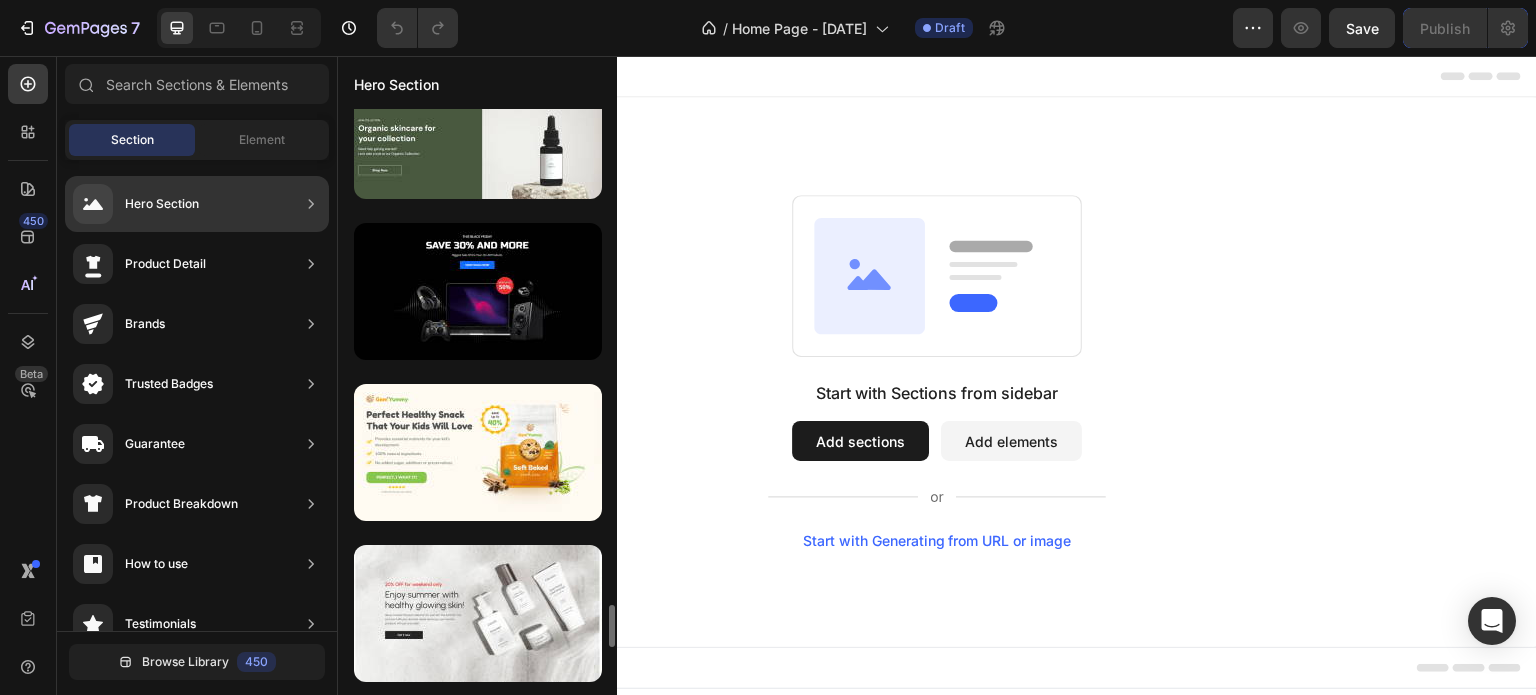 click at bounding box center (478, 613) 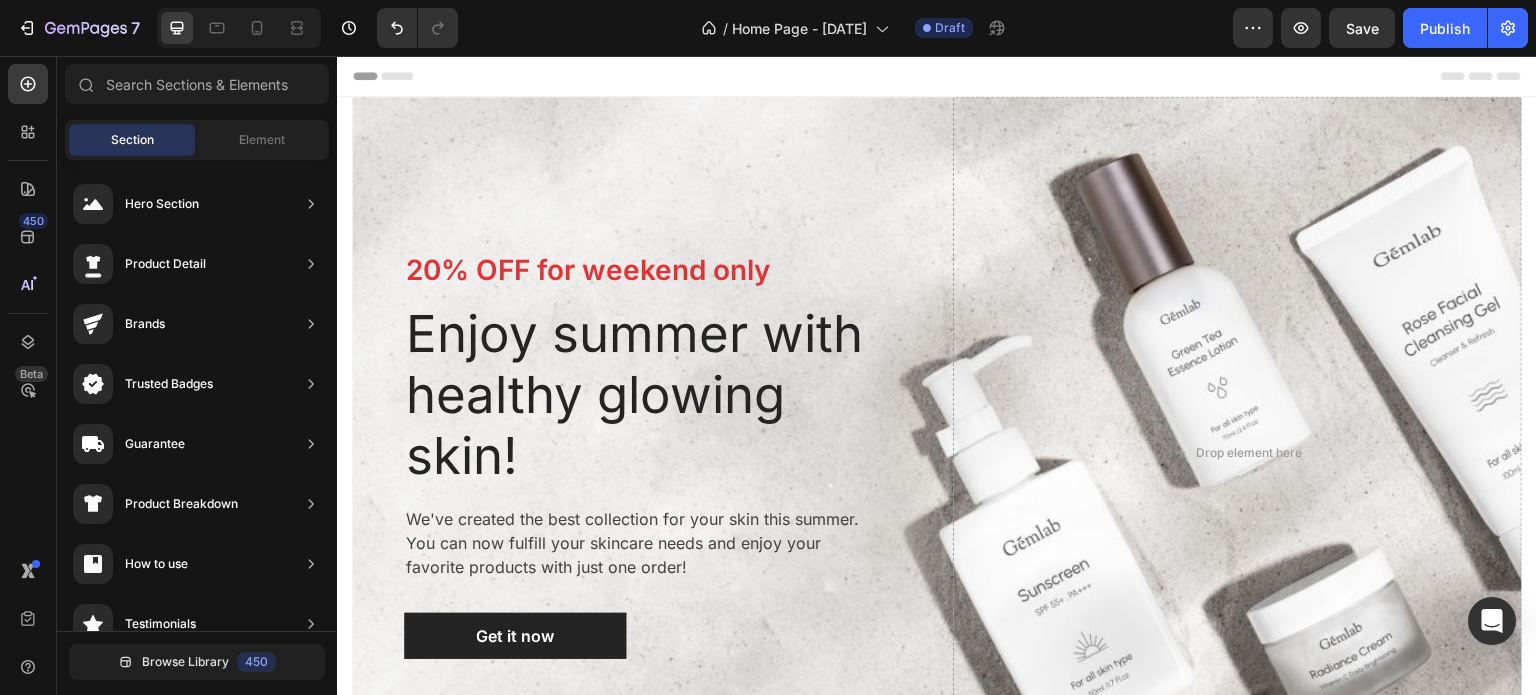 click on "Header" at bounding box center (937, 76) 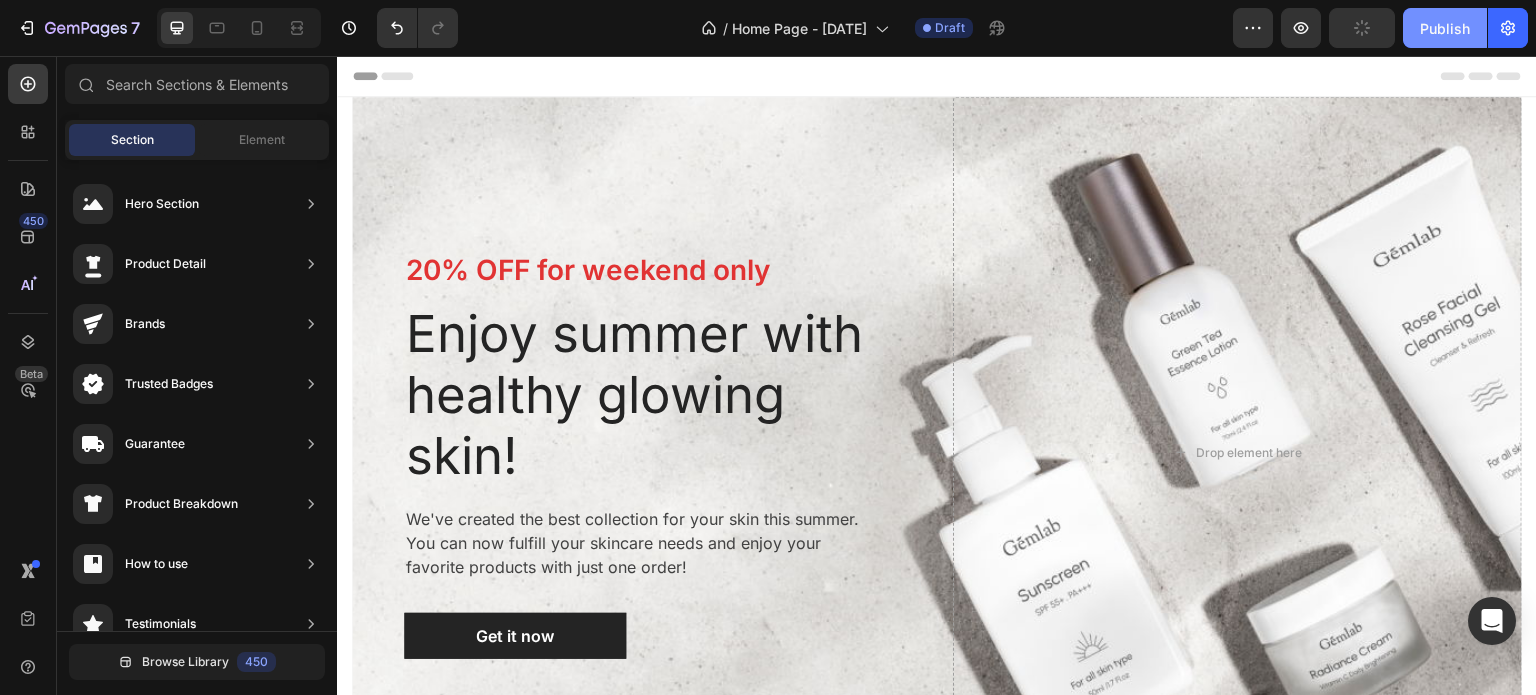 click on "Publish" at bounding box center (1445, 28) 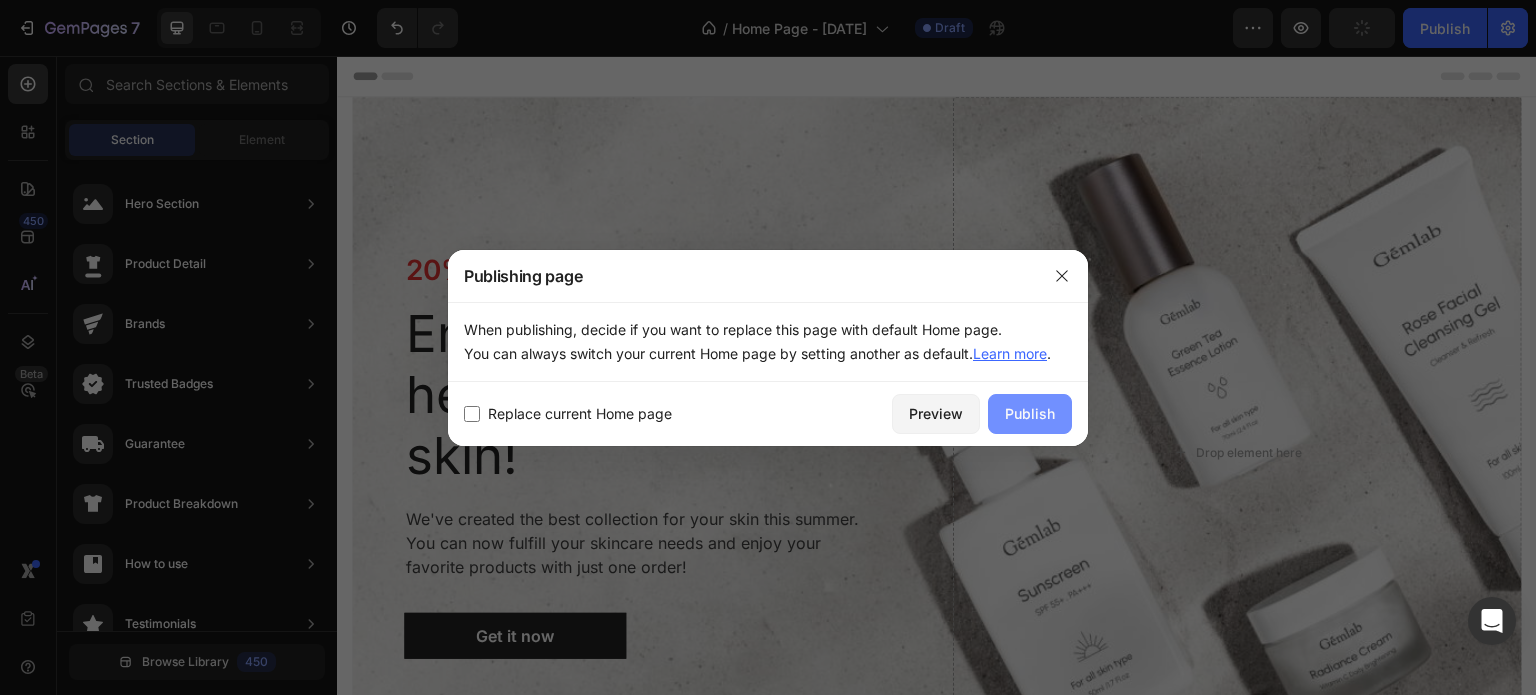 click on "Publish" at bounding box center (1030, 413) 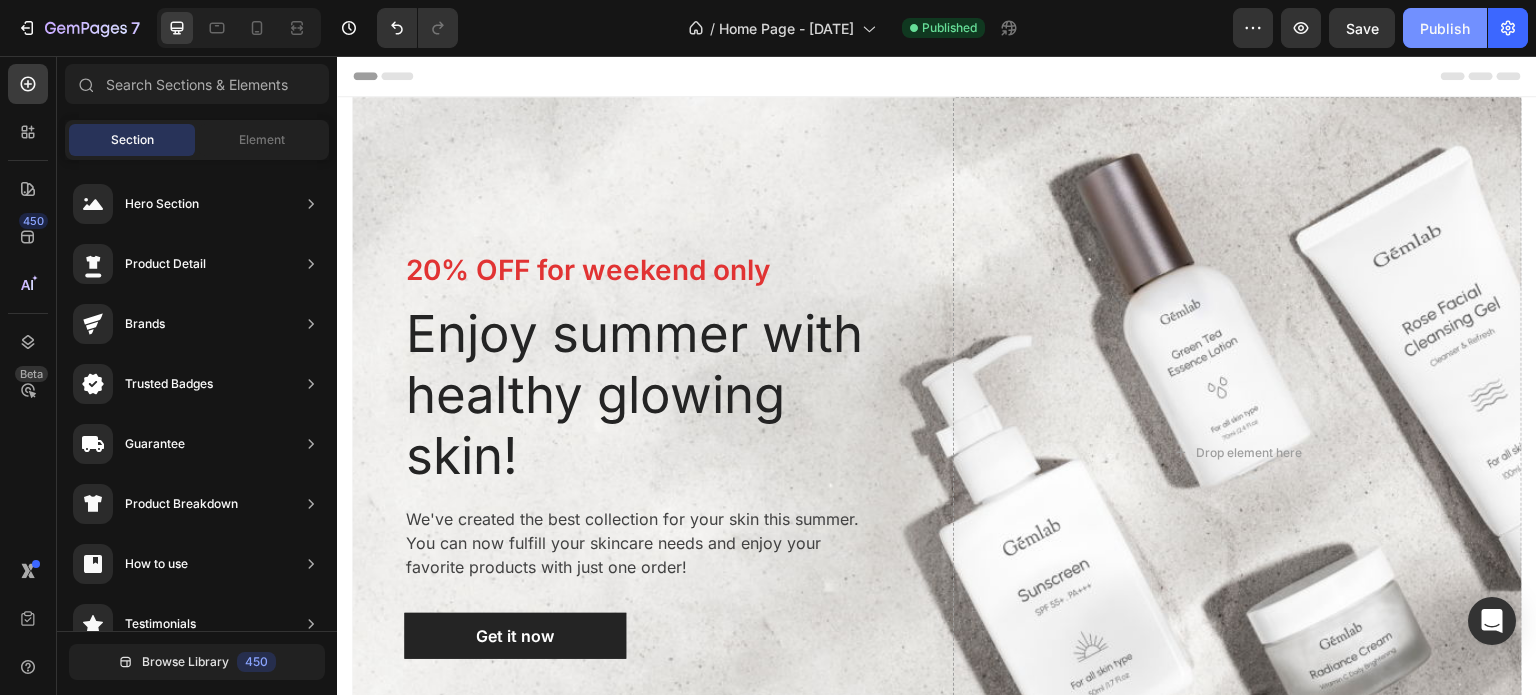 click on "Publish" at bounding box center (1445, 28) 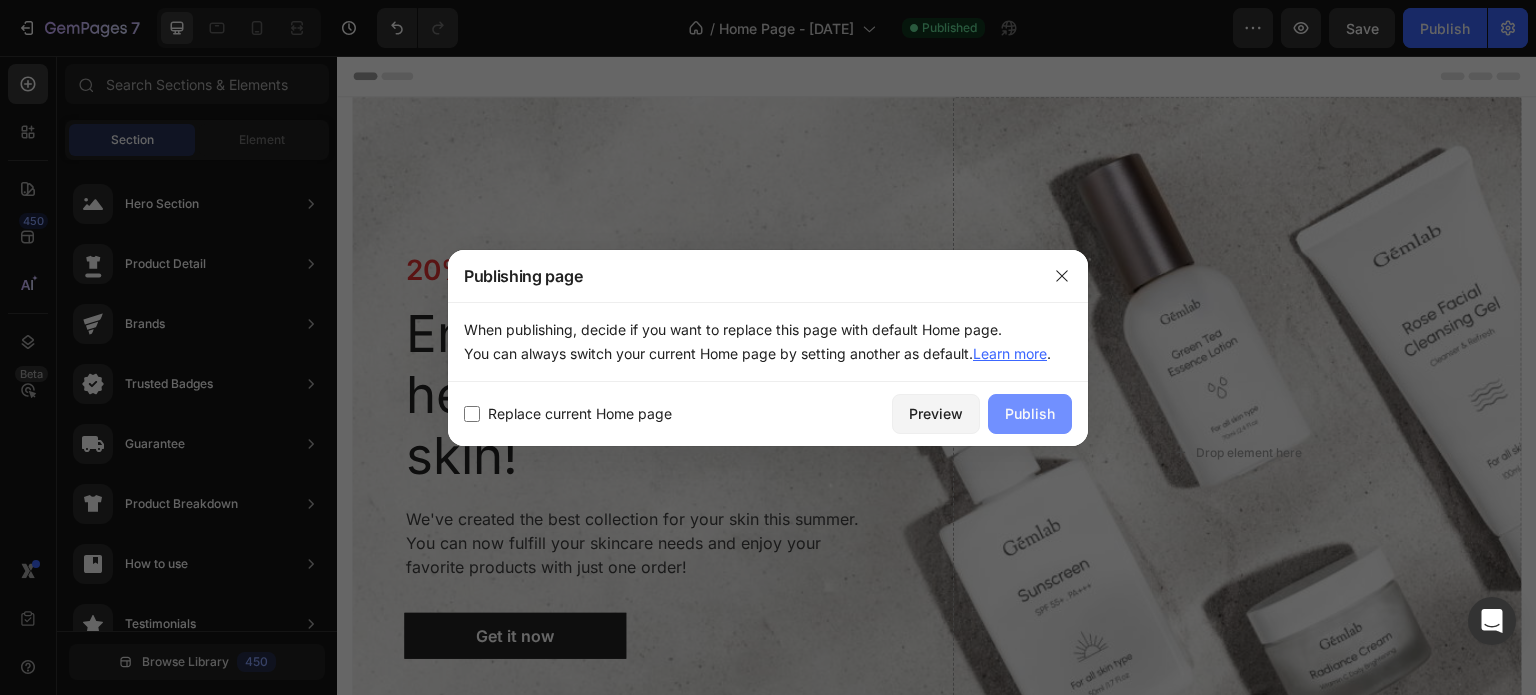 click on "Publish" at bounding box center [1030, 413] 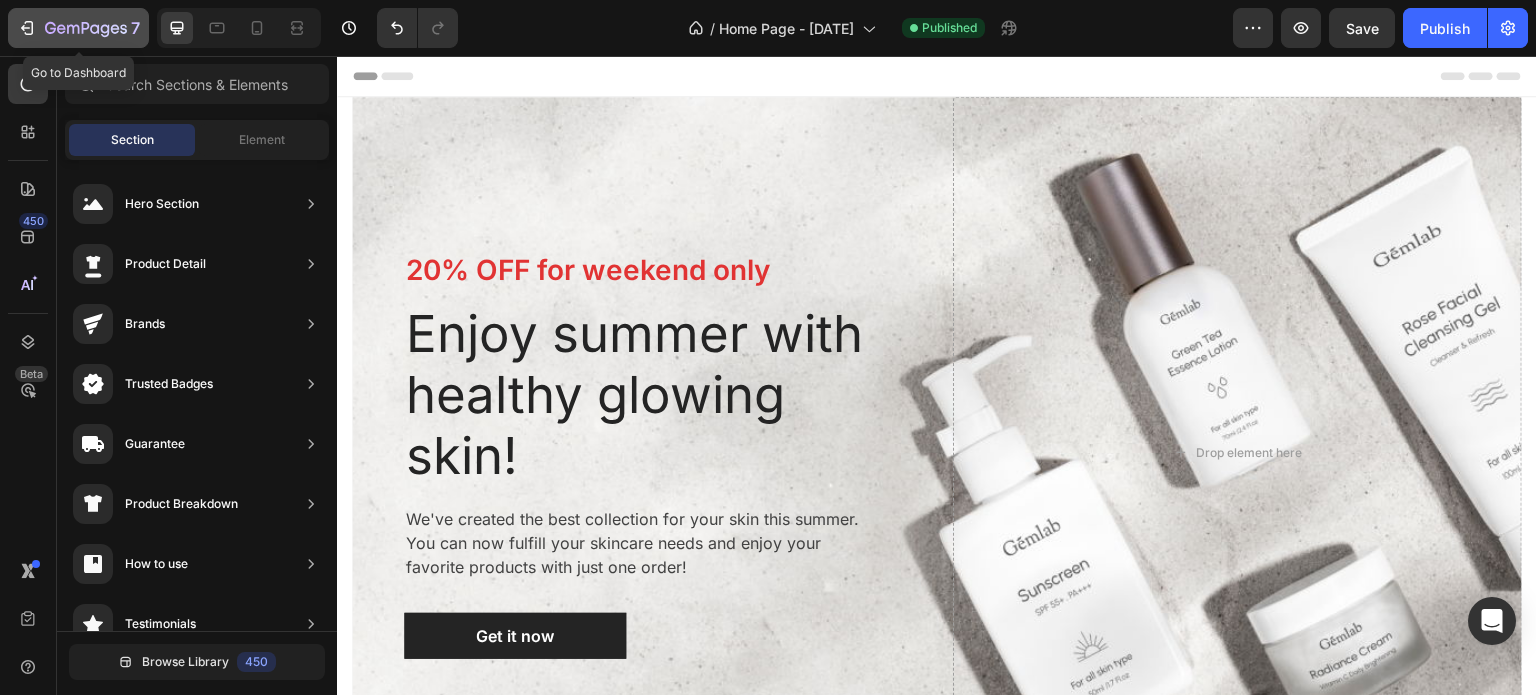 click 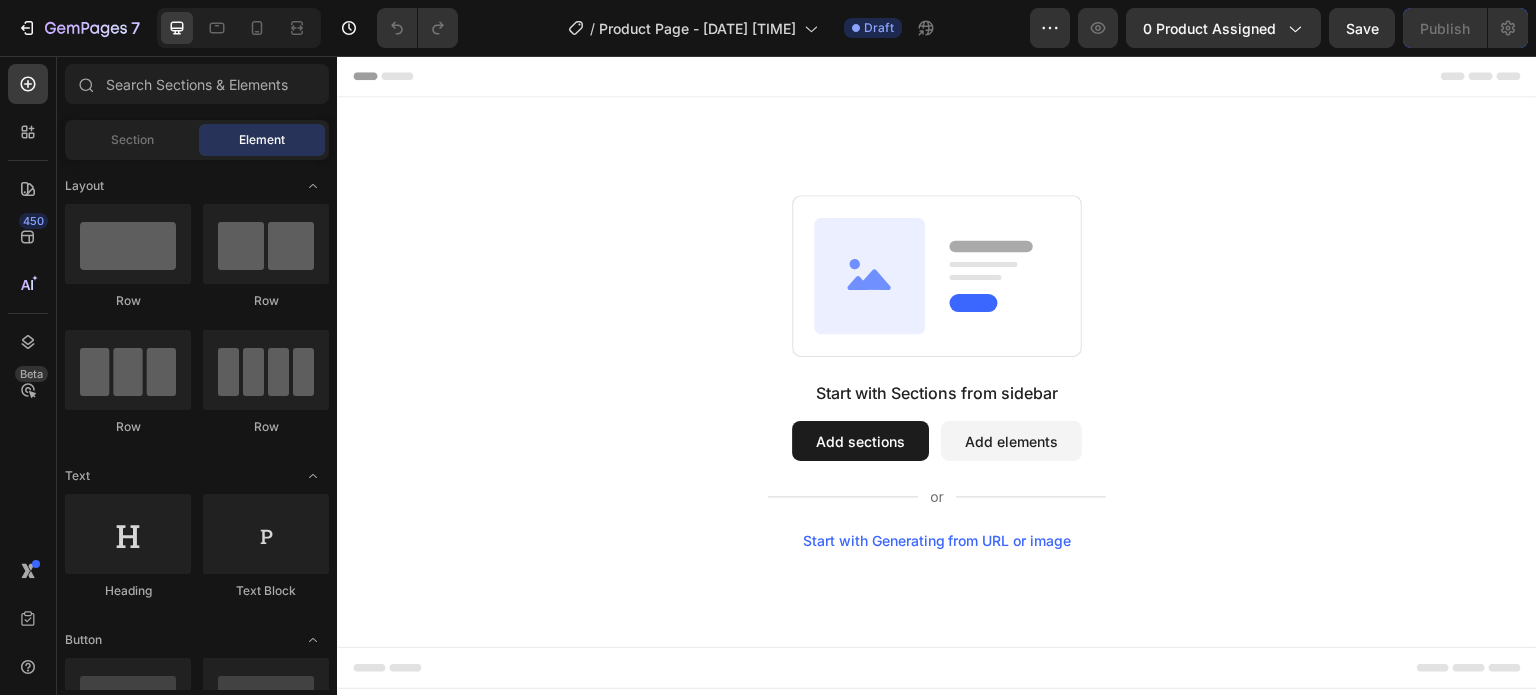 scroll, scrollTop: 0, scrollLeft: 0, axis: both 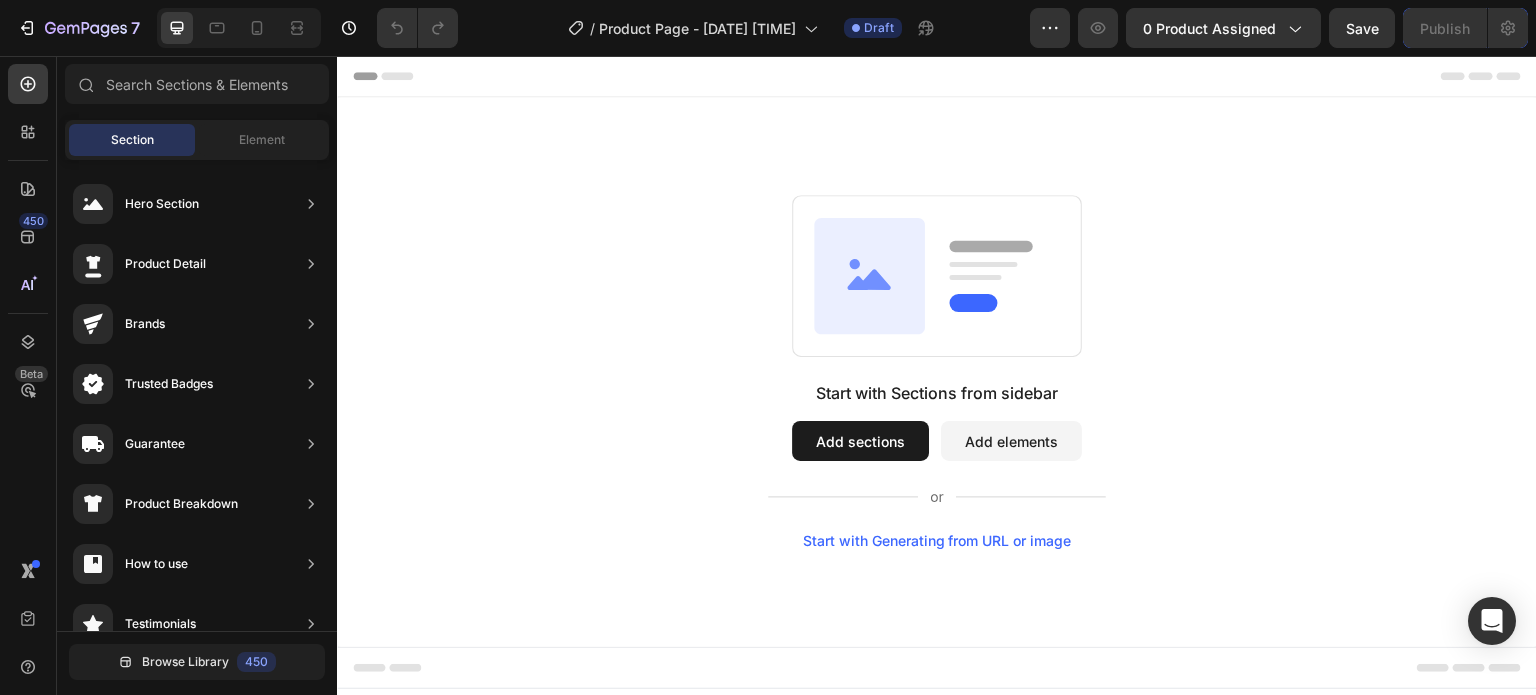 drag, startPoint x: 949, startPoint y: 363, endPoint x: 614, endPoint y: 401, distance: 337.14835 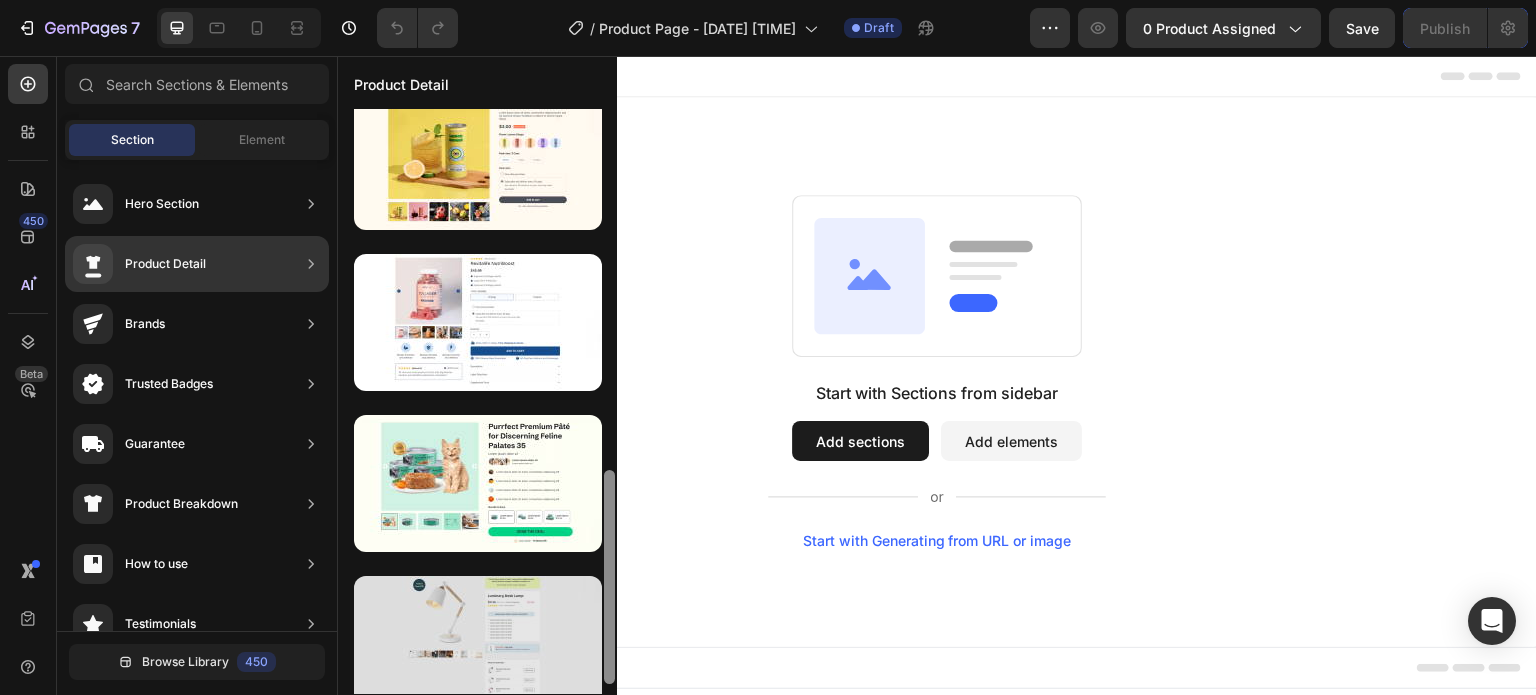 scroll, scrollTop: 991, scrollLeft: 0, axis: vertical 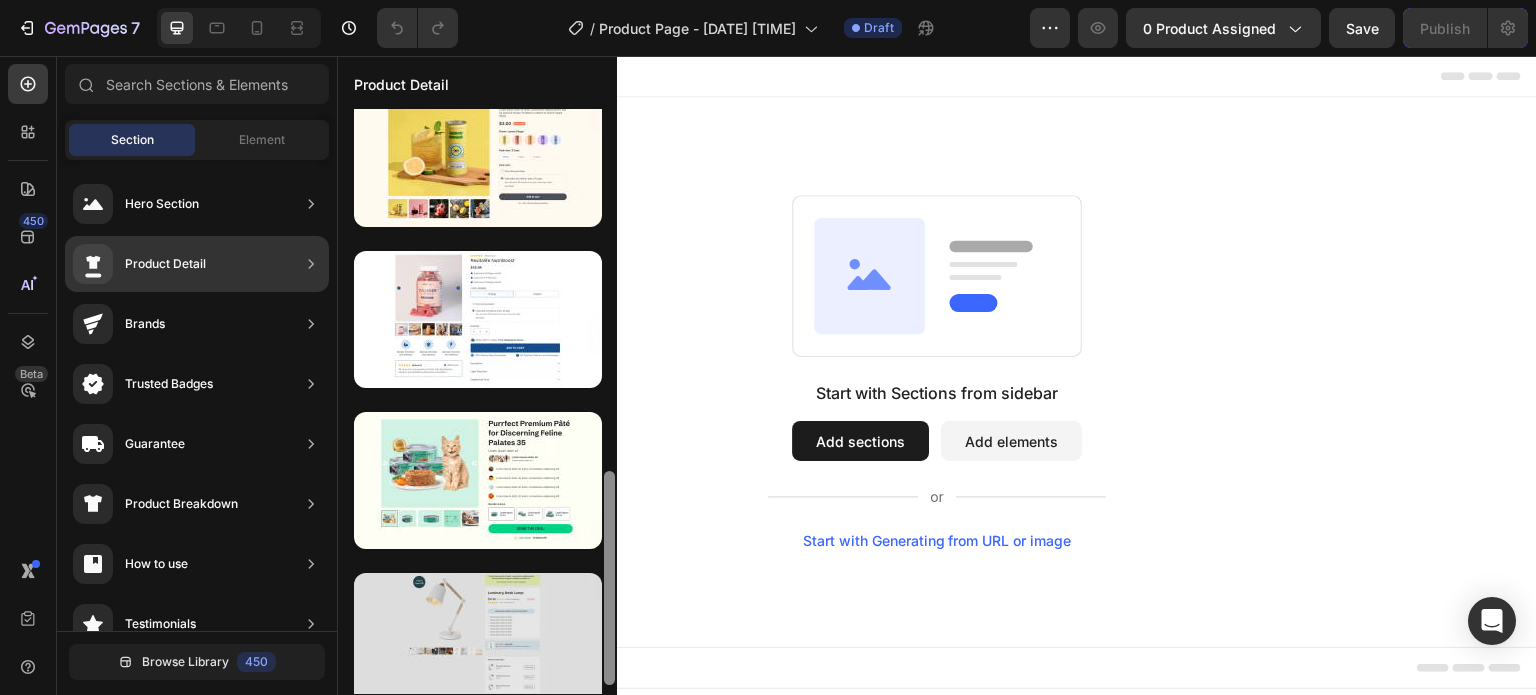 type 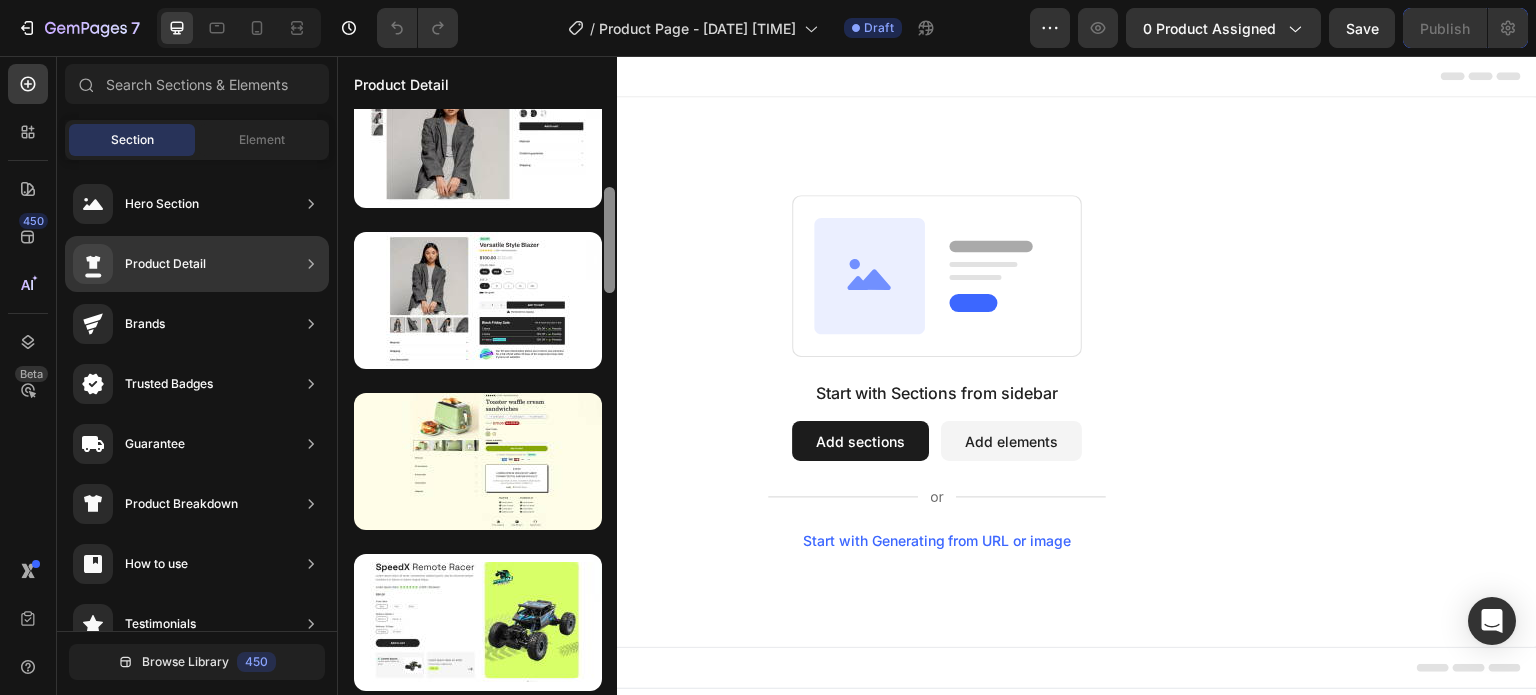 scroll, scrollTop: 0, scrollLeft: 0, axis: both 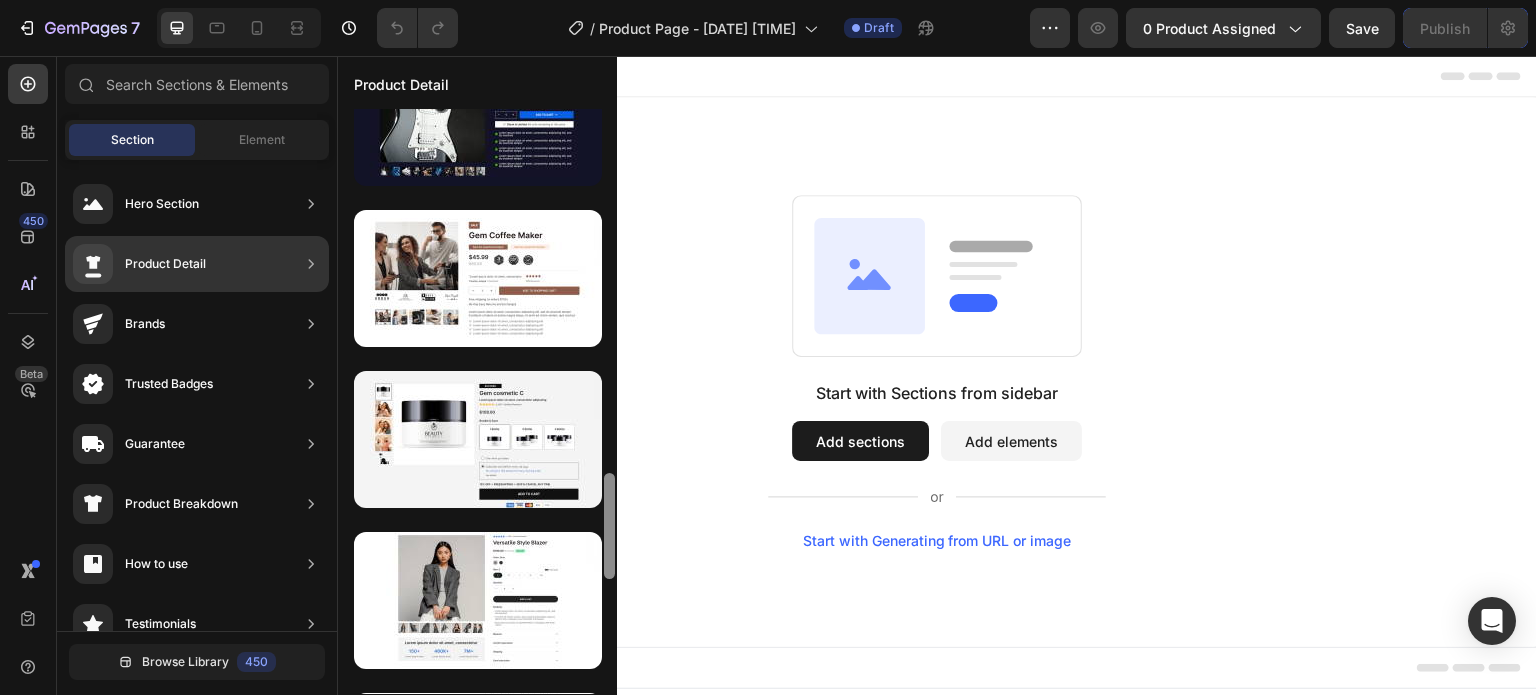 drag, startPoint x: 611, startPoint y: 200, endPoint x: 603, endPoint y: 565, distance: 365.08765 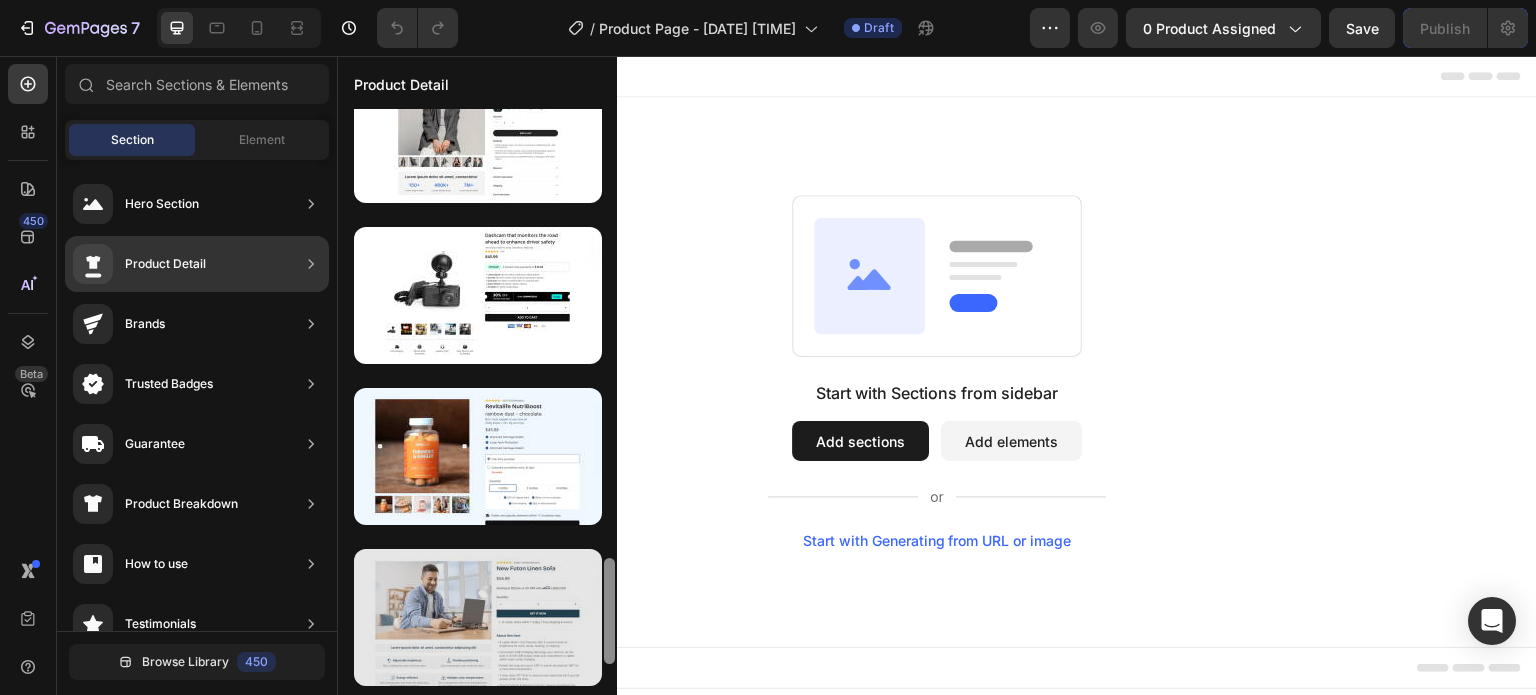 scroll, scrollTop: 2469, scrollLeft: 0, axis: vertical 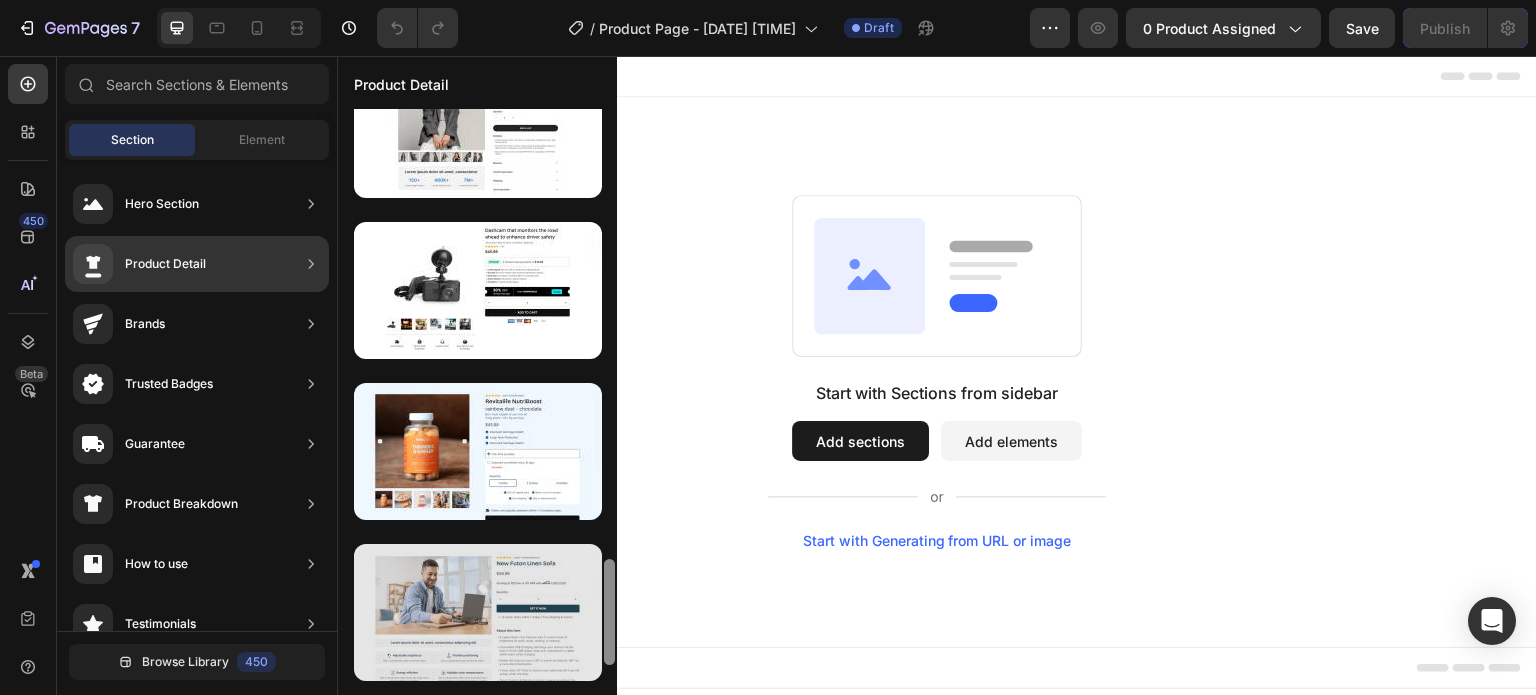drag, startPoint x: 611, startPoint y: 561, endPoint x: 596, endPoint y: 647, distance: 87.29834 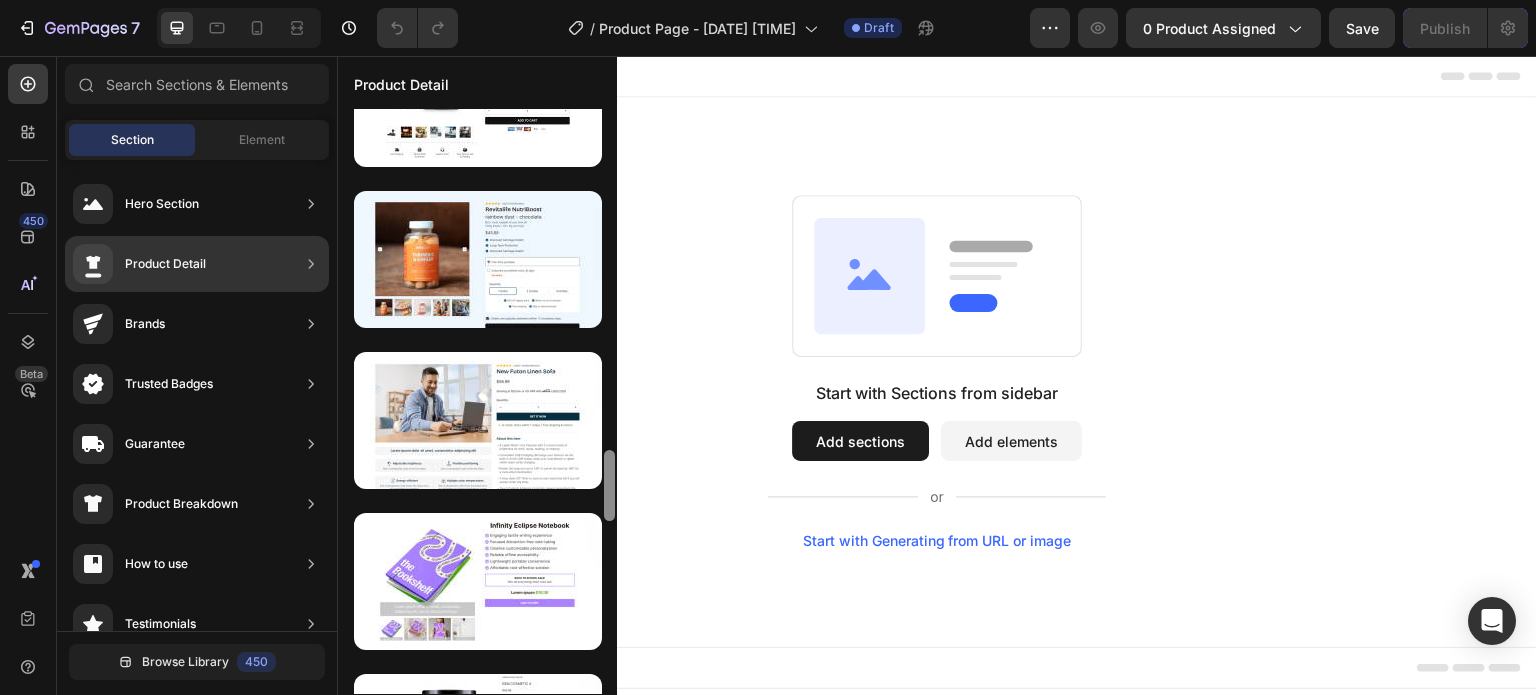 scroll, scrollTop: 2677, scrollLeft: 0, axis: vertical 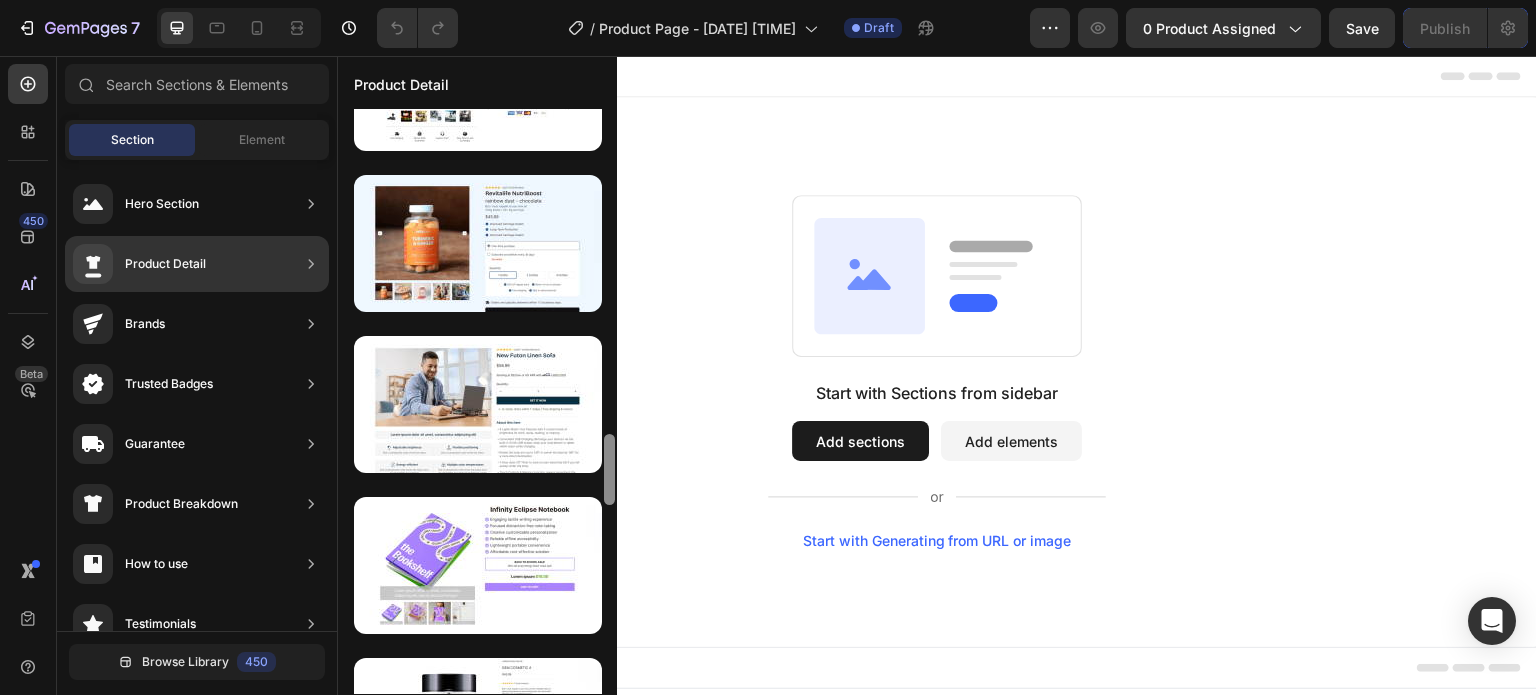 drag, startPoint x: 611, startPoint y: 640, endPoint x: 611, endPoint y: 678, distance: 38 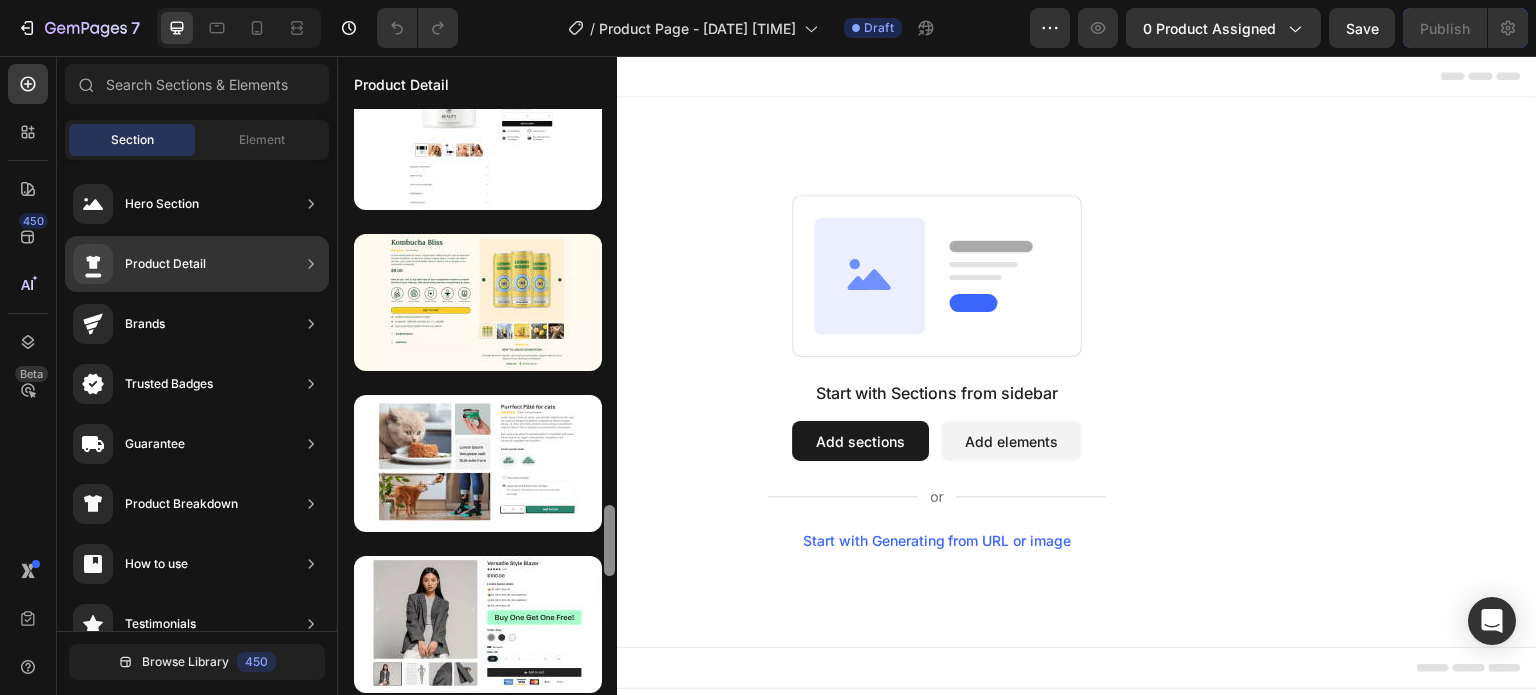 click at bounding box center (609, 401) 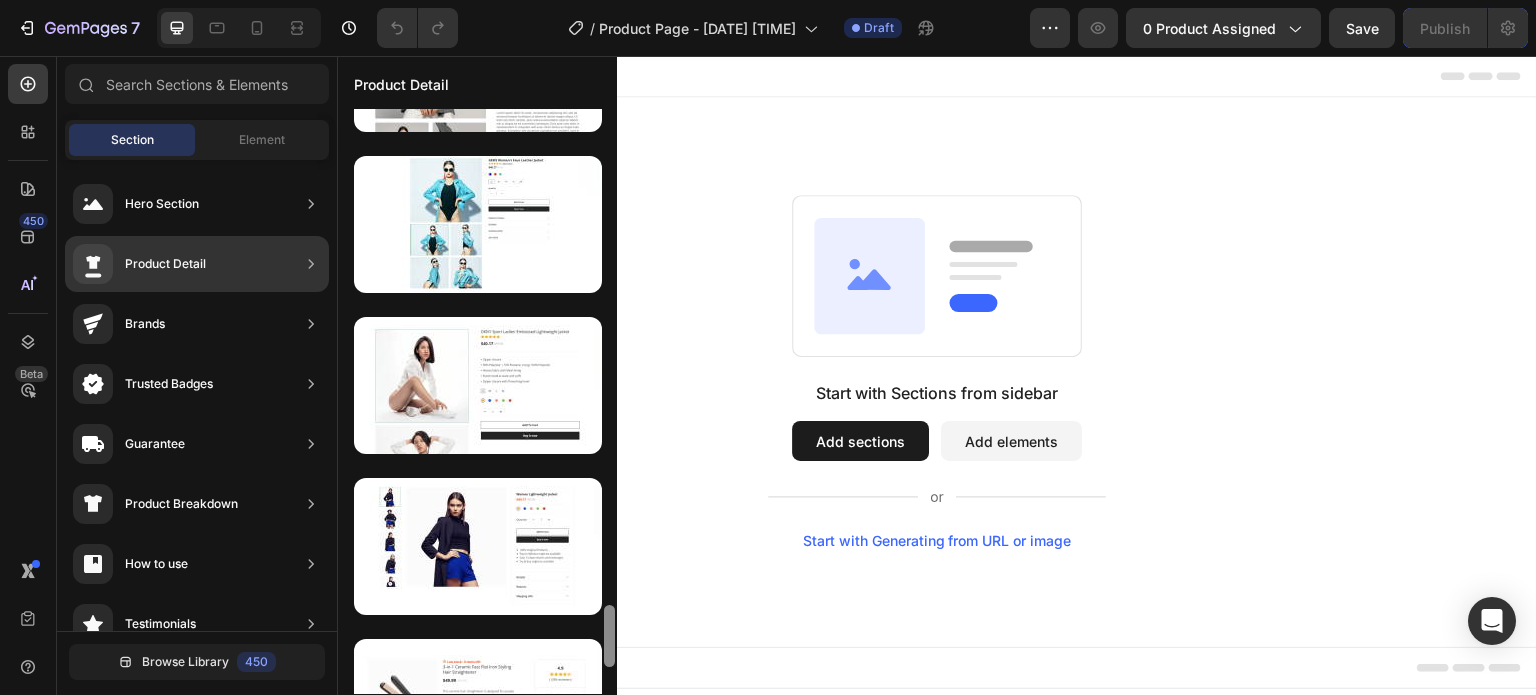 scroll, scrollTop: 4658, scrollLeft: 0, axis: vertical 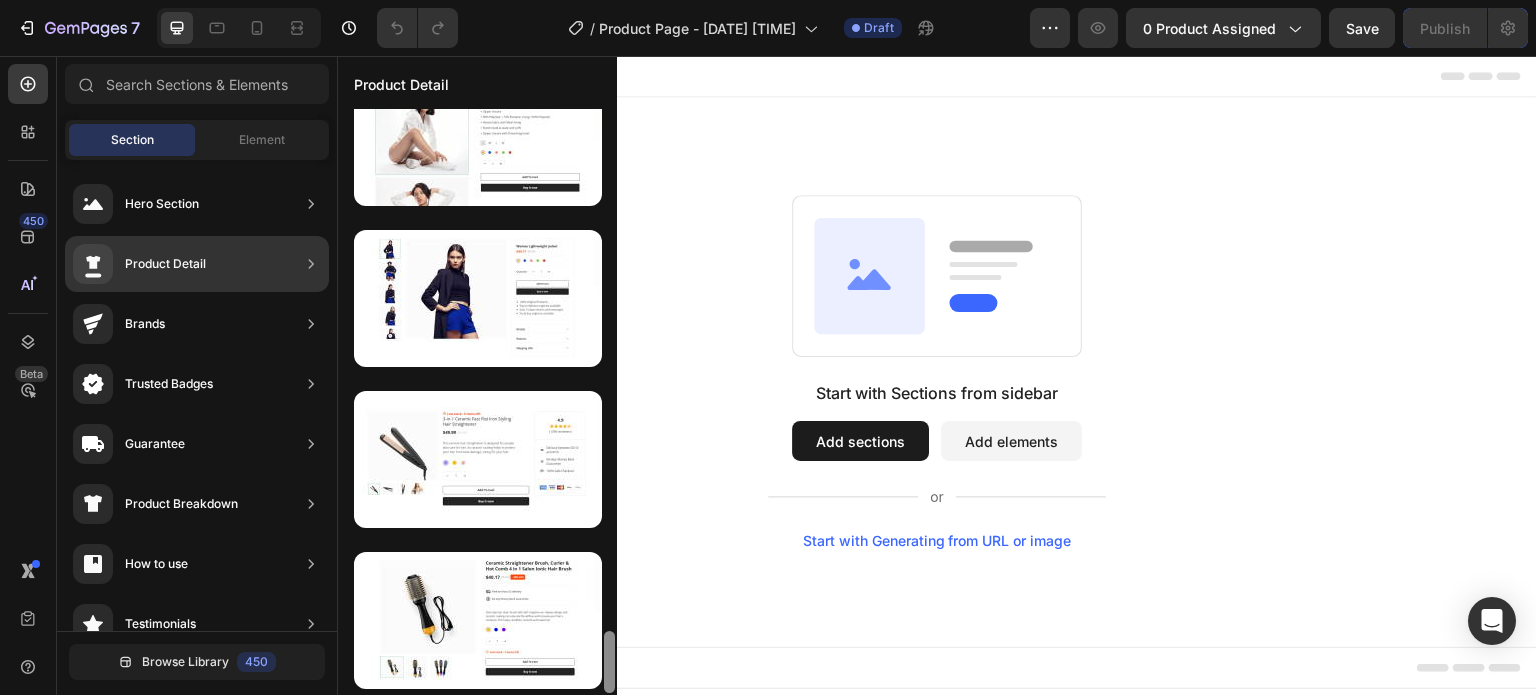 drag, startPoint x: 609, startPoint y: 667, endPoint x: 608, endPoint y: 688, distance: 21.023796 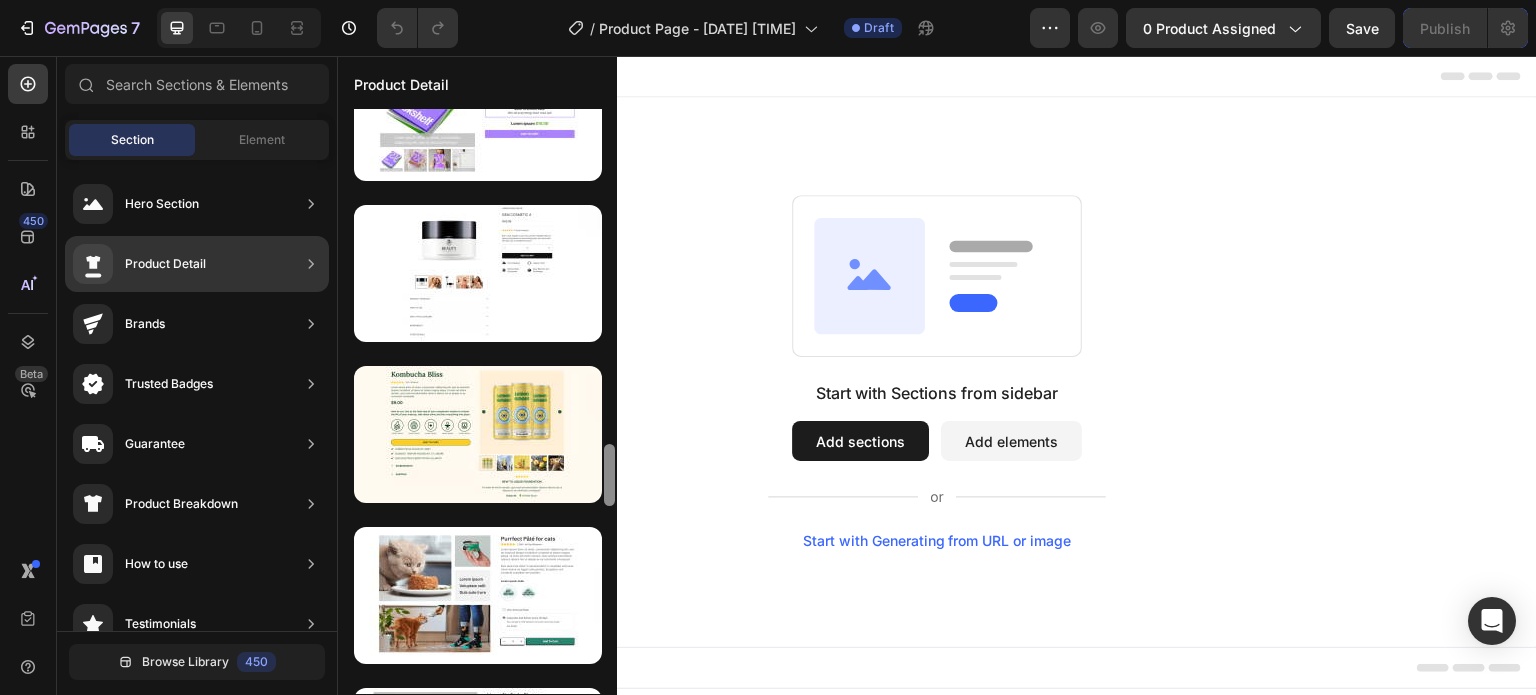 scroll, scrollTop: 3100, scrollLeft: 0, axis: vertical 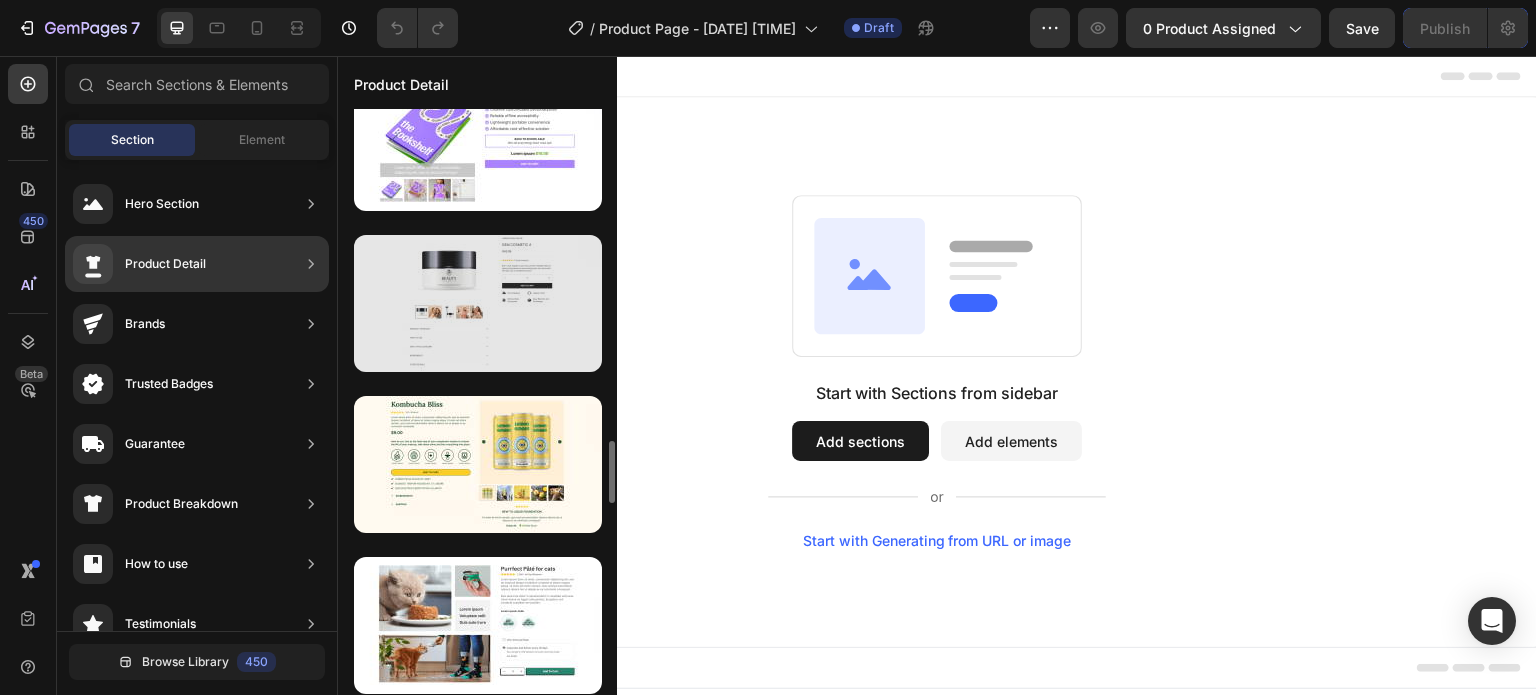 click at bounding box center [478, 303] 